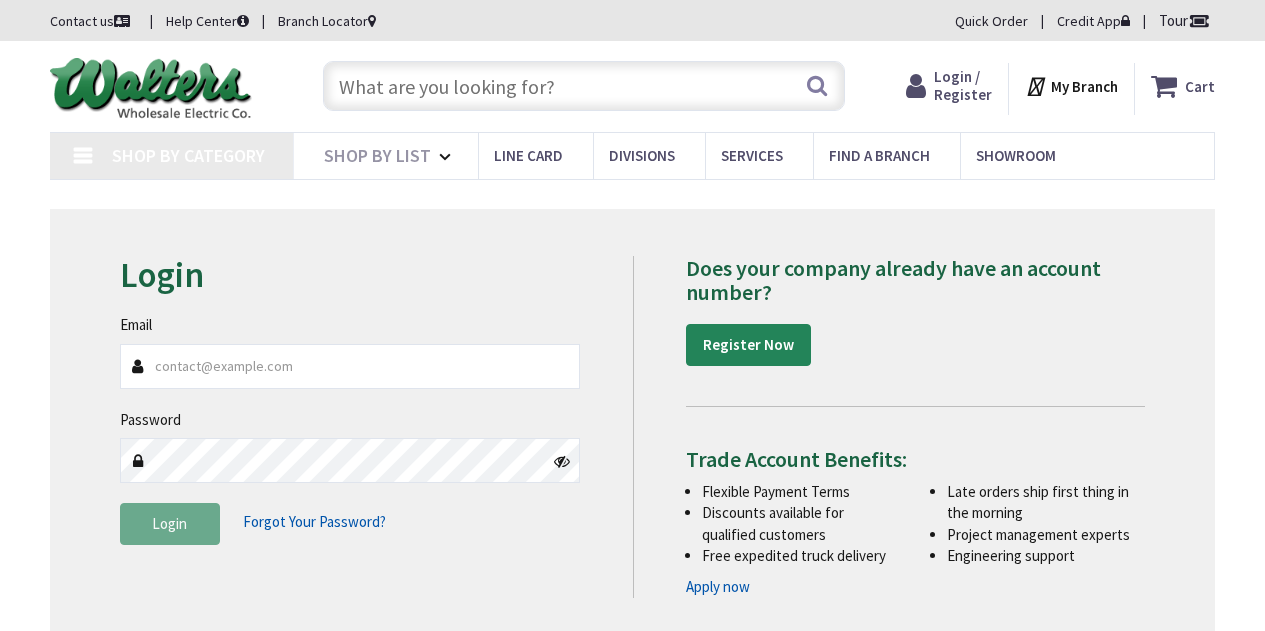 scroll, scrollTop: 0, scrollLeft: 0, axis: both 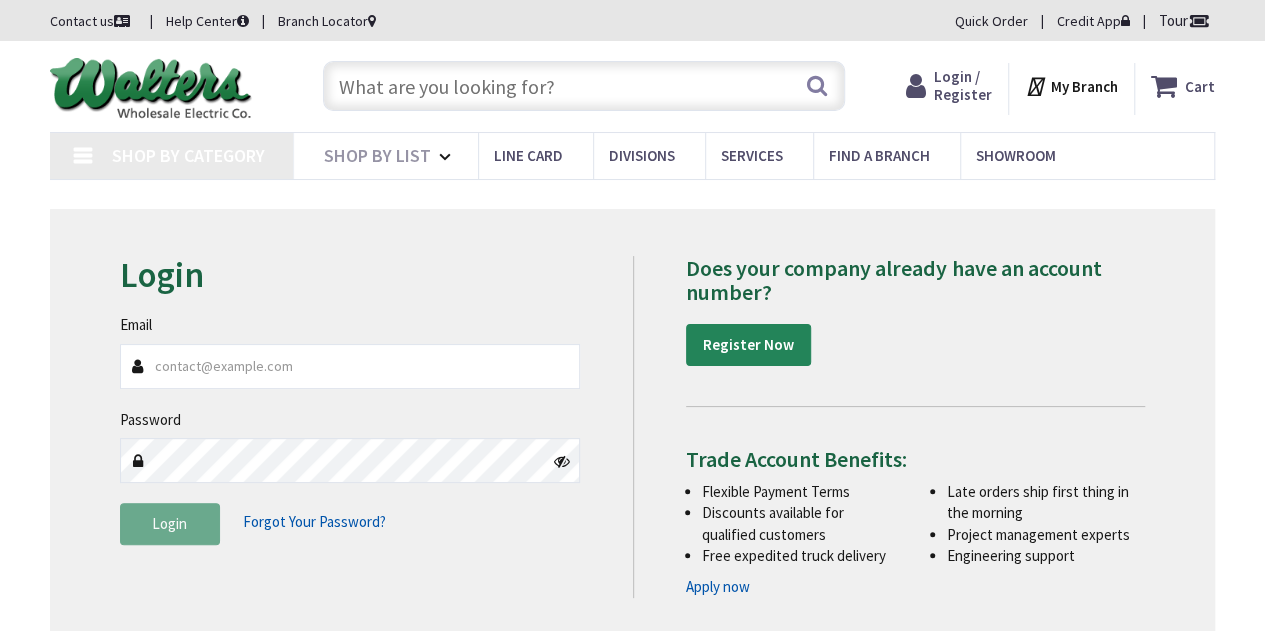 type on "[STREET], [CITY], [STATE] [POSTAL_CODE], USA" 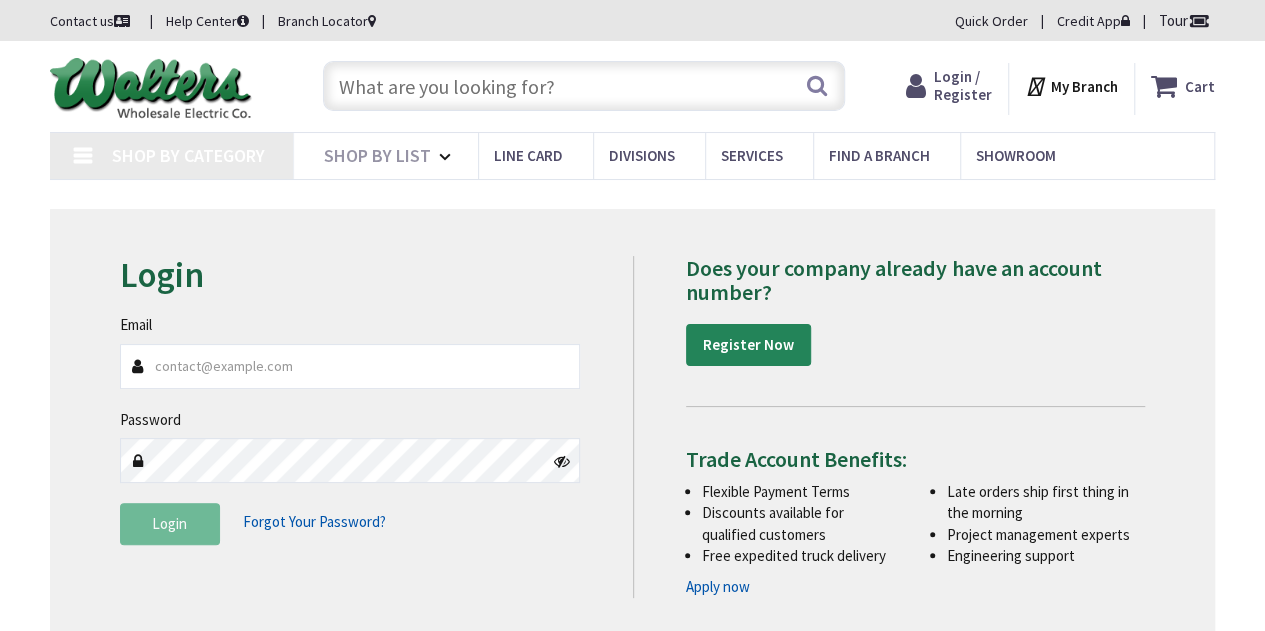 scroll, scrollTop: 0, scrollLeft: 0, axis: both 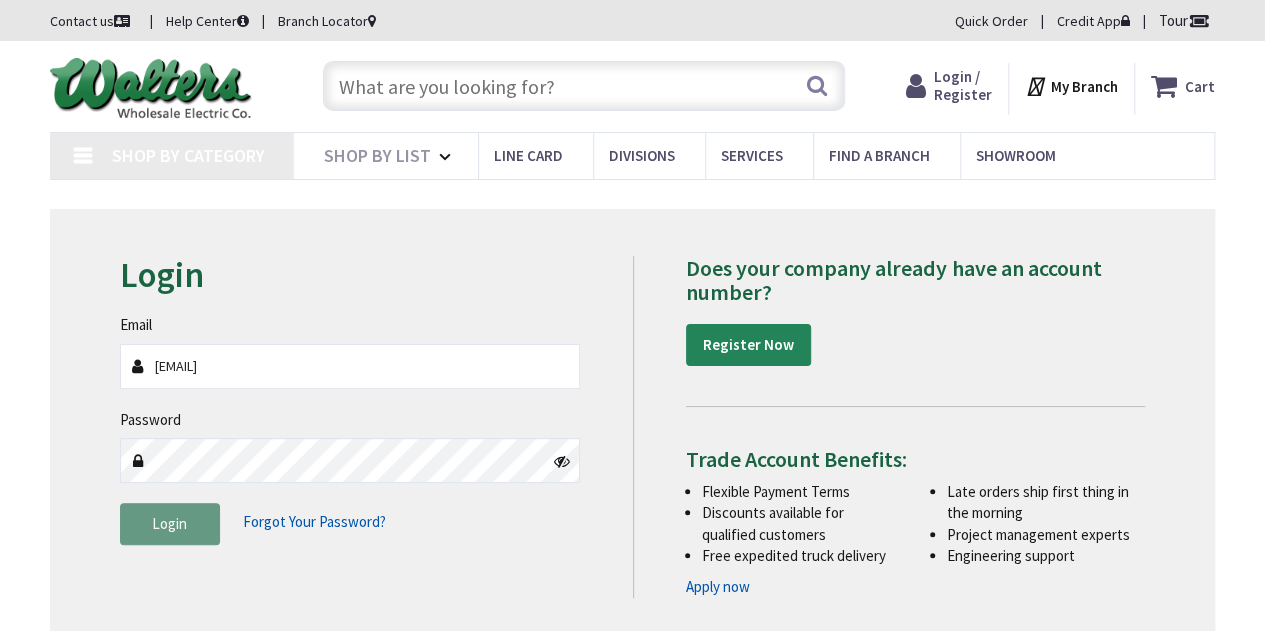 click on "Login" at bounding box center (170, 524) 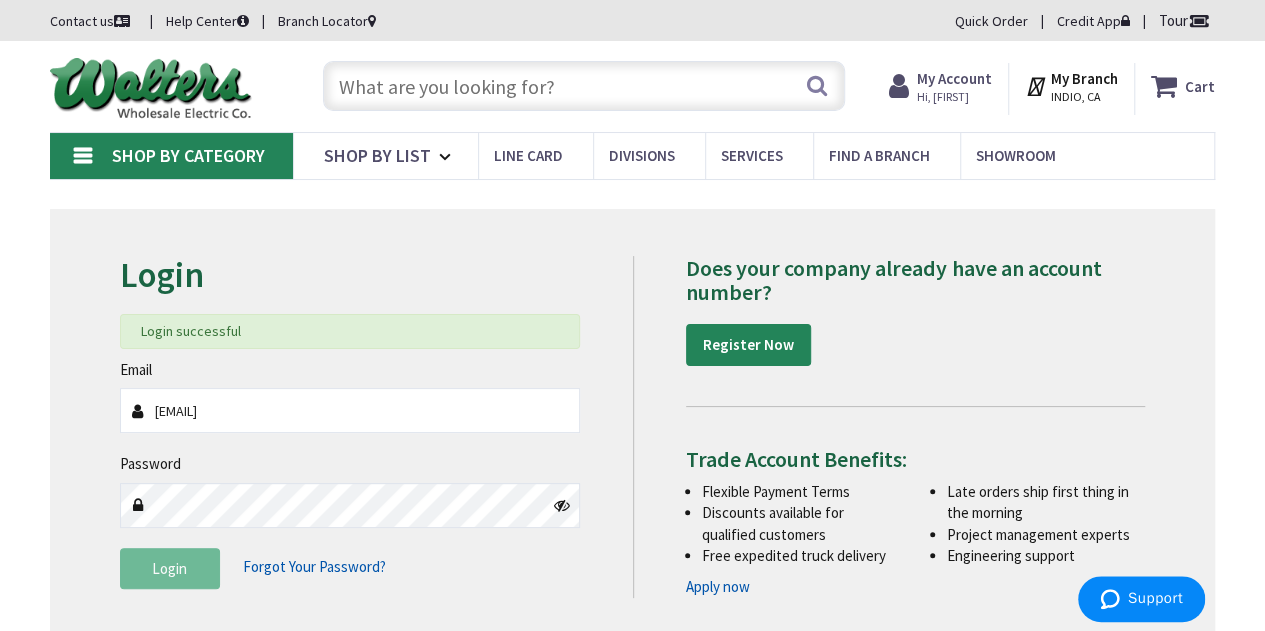 scroll, scrollTop: 0, scrollLeft: 0, axis: both 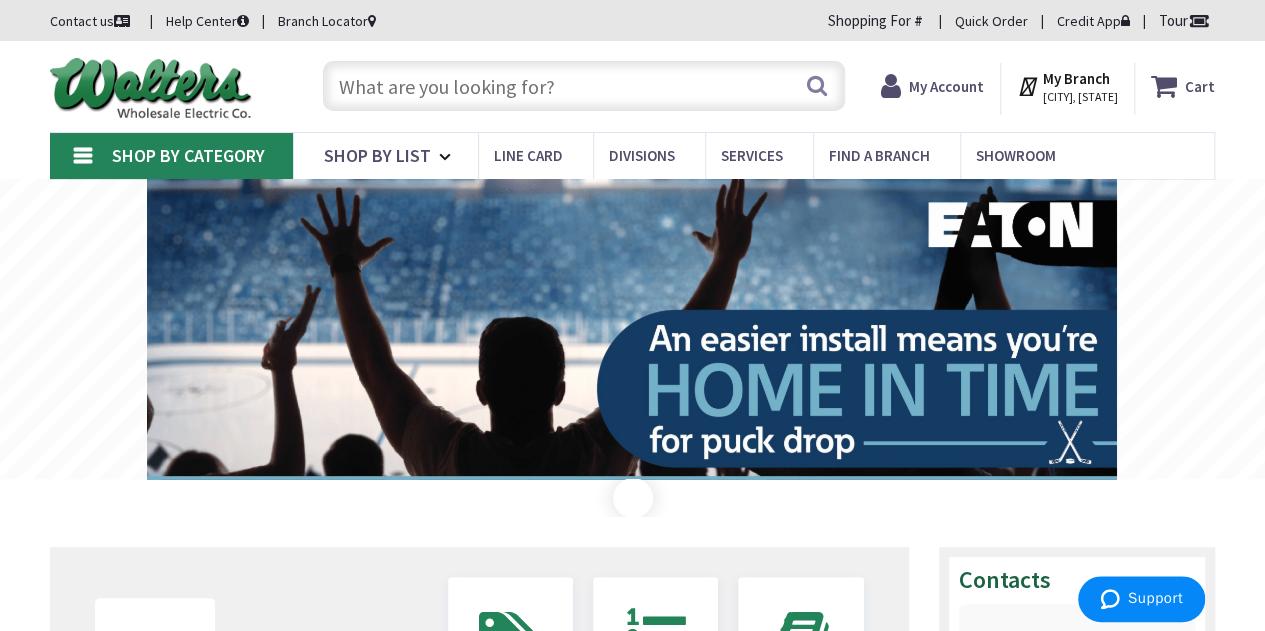 click at bounding box center (584, 86) 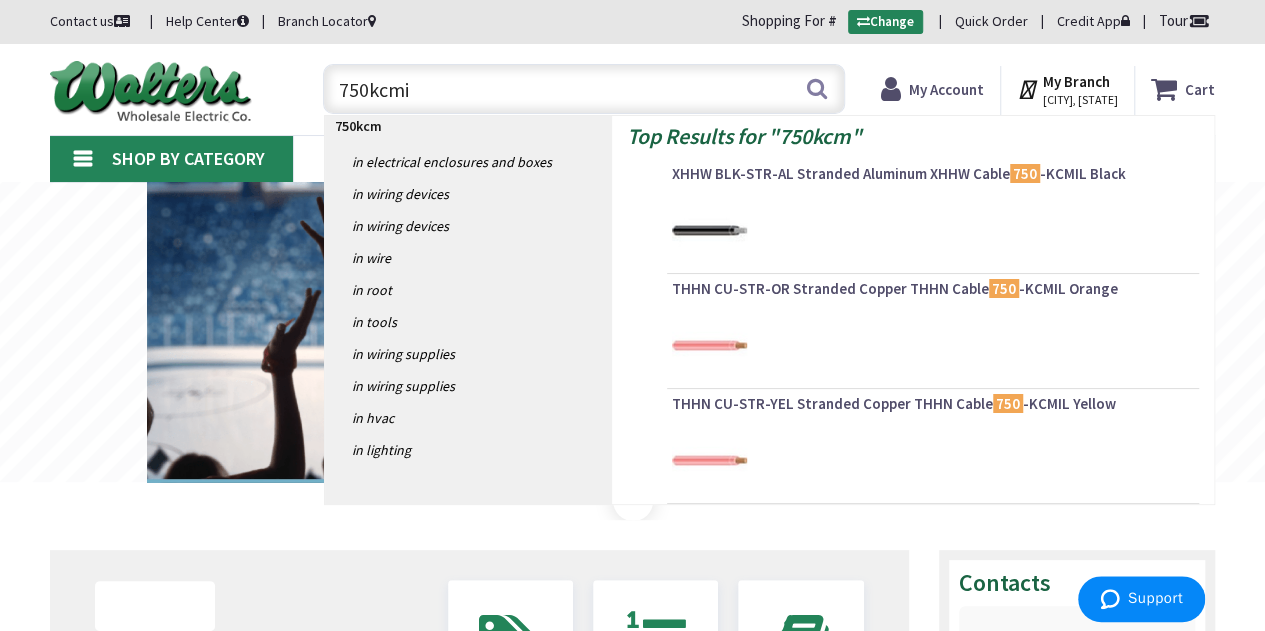 type on "750kcmil" 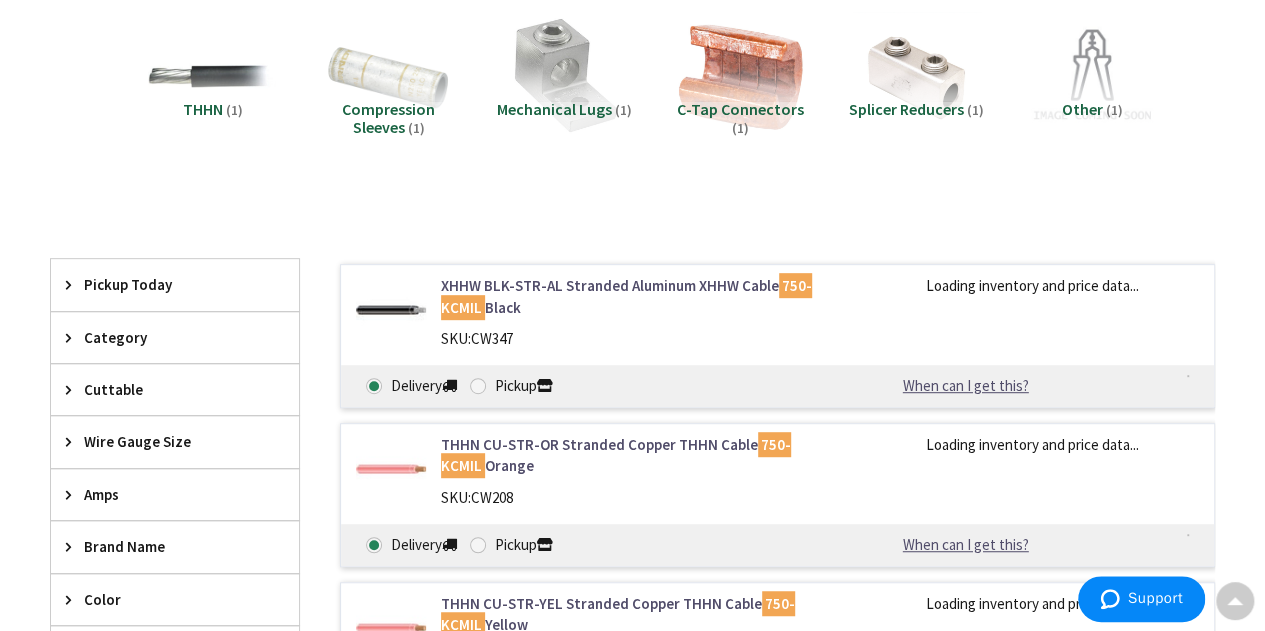 scroll, scrollTop: 400, scrollLeft: 0, axis: vertical 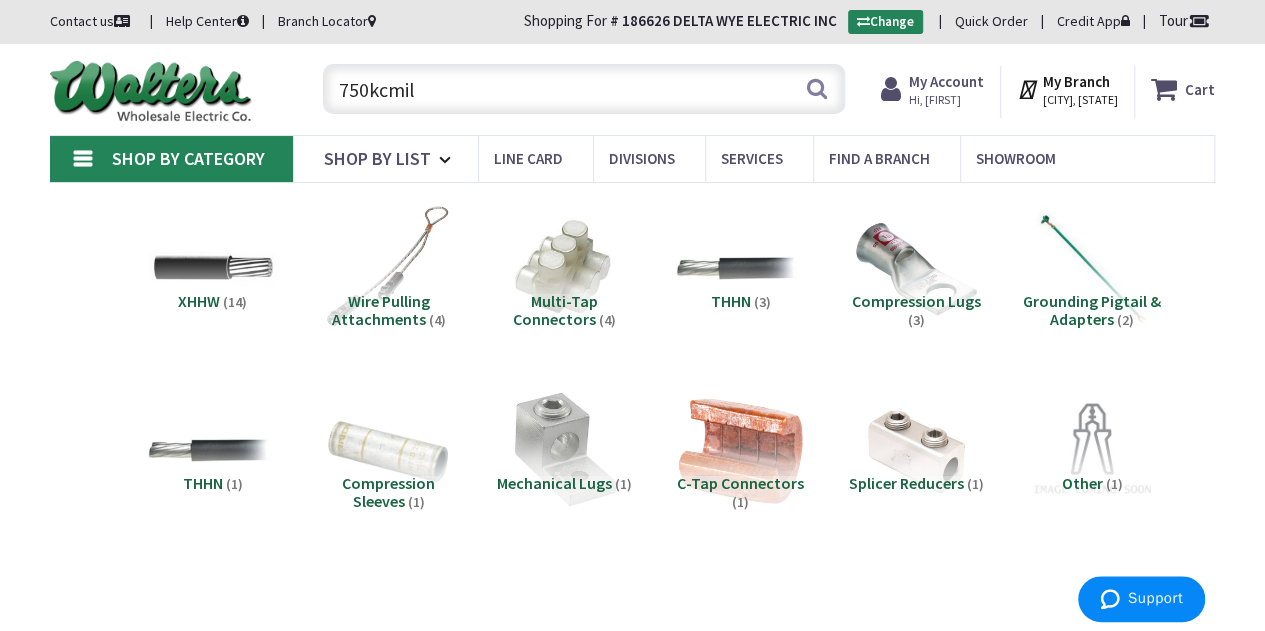 drag, startPoint x: 460, startPoint y: 97, endPoint x: 272, endPoint y: 104, distance: 188.13028 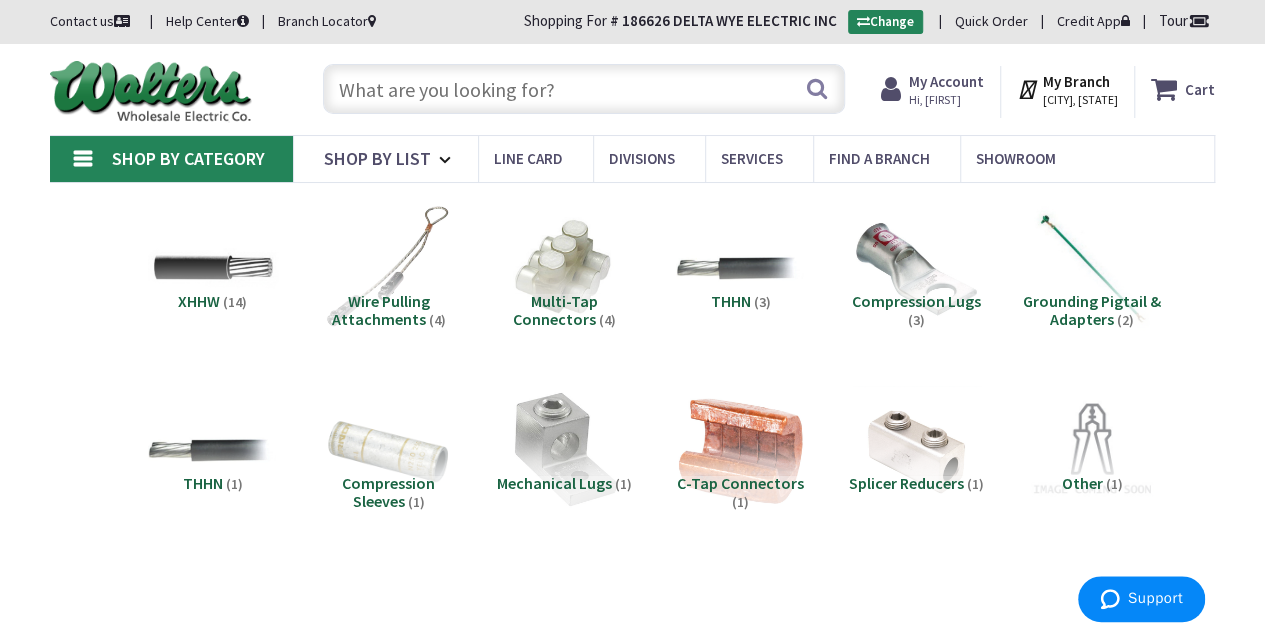 paste on "REPLACE TRANSFORMER		0										0		0	0									 TRANSFORMER REPLACEMENT		250		0	1	0	1	1	250			1		0	0" 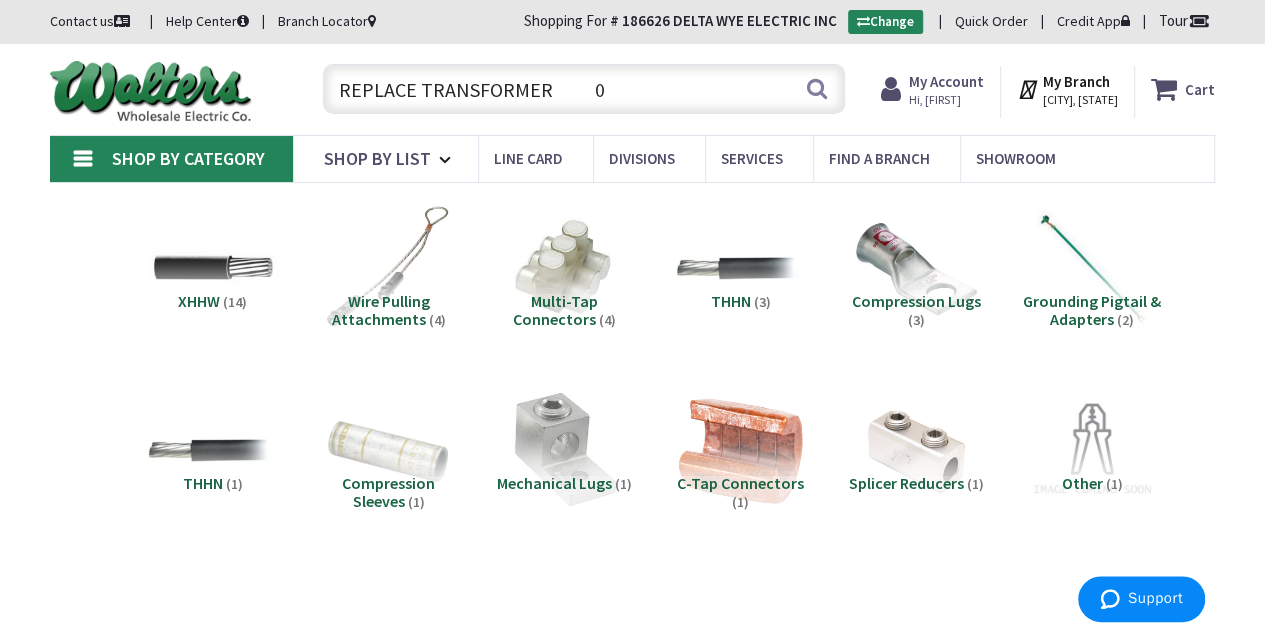 scroll, scrollTop: 0, scrollLeft: 1526, axis: horizontal 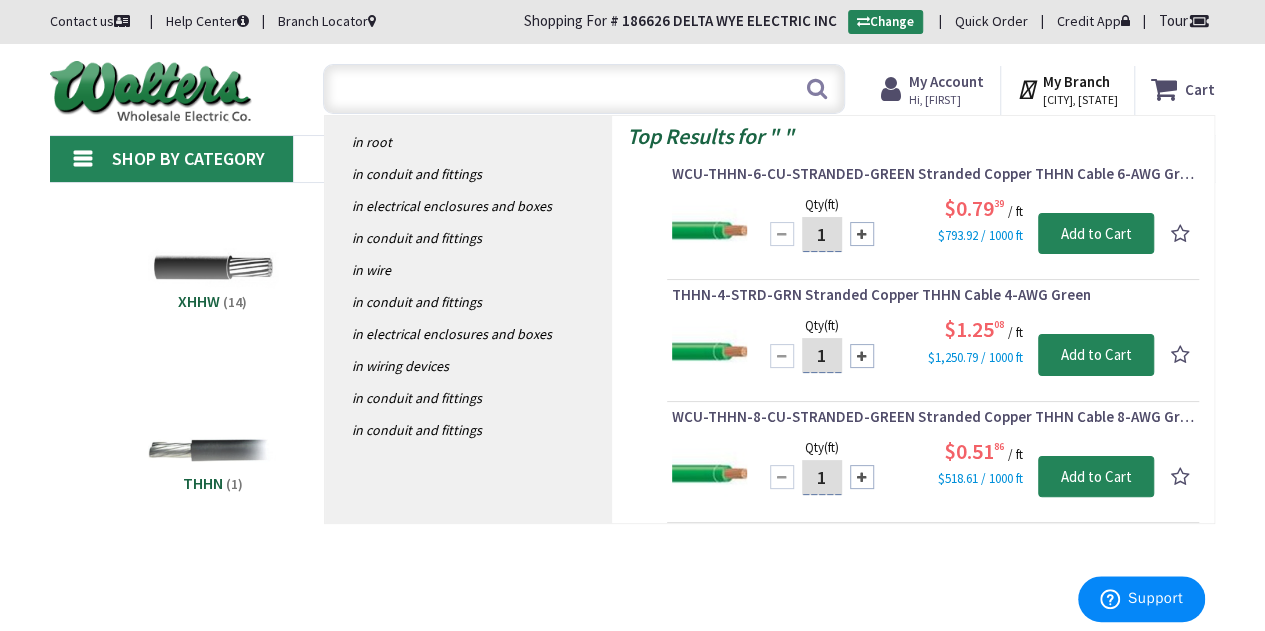 click at bounding box center [584, 89] 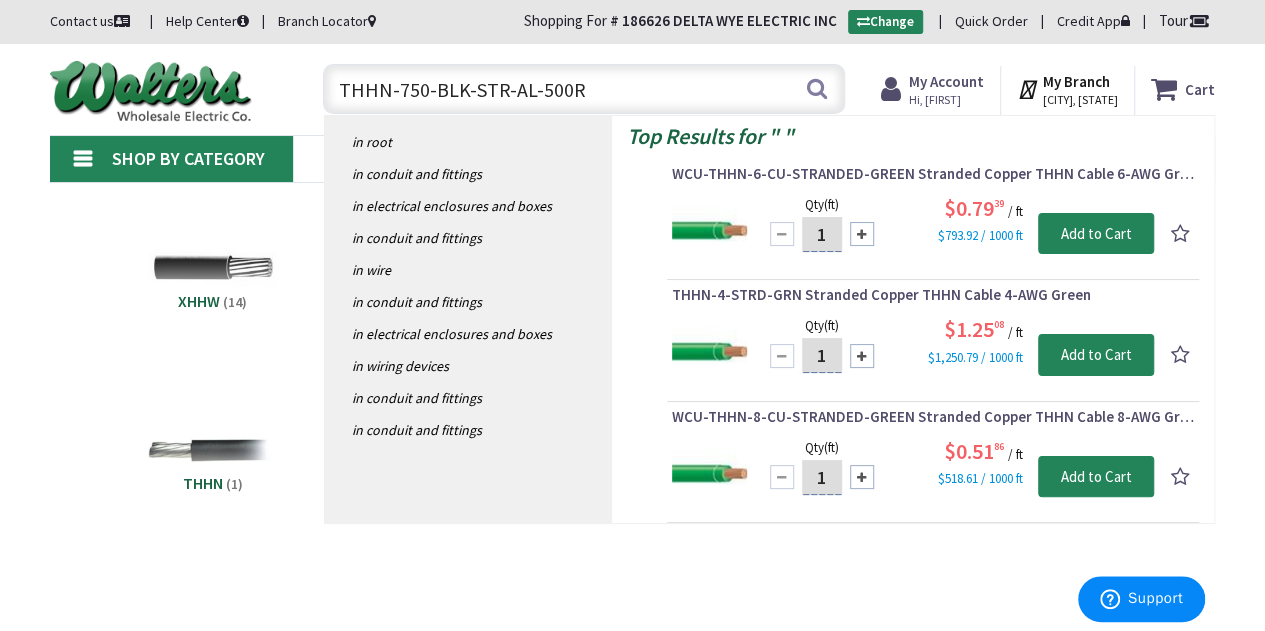 click on "THHN-750-BLK-STR-AL-500R" at bounding box center (584, 89) 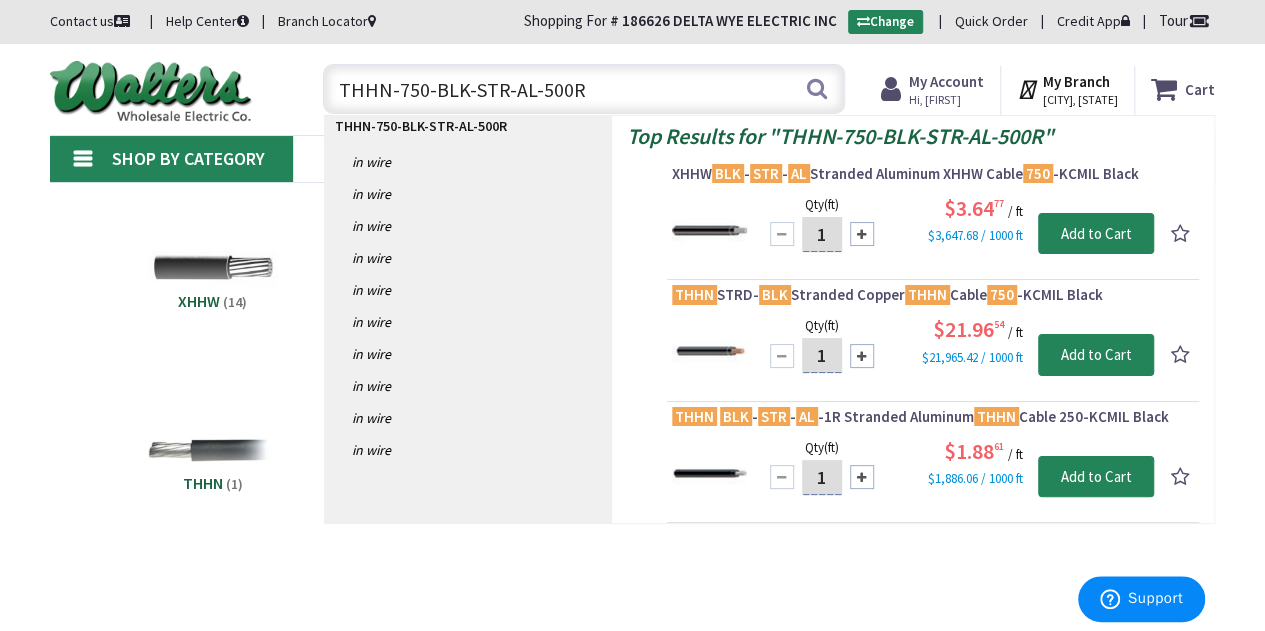drag, startPoint x: 581, startPoint y: 88, endPoint x: 502, endPoint y: 93, distance: 79.15807 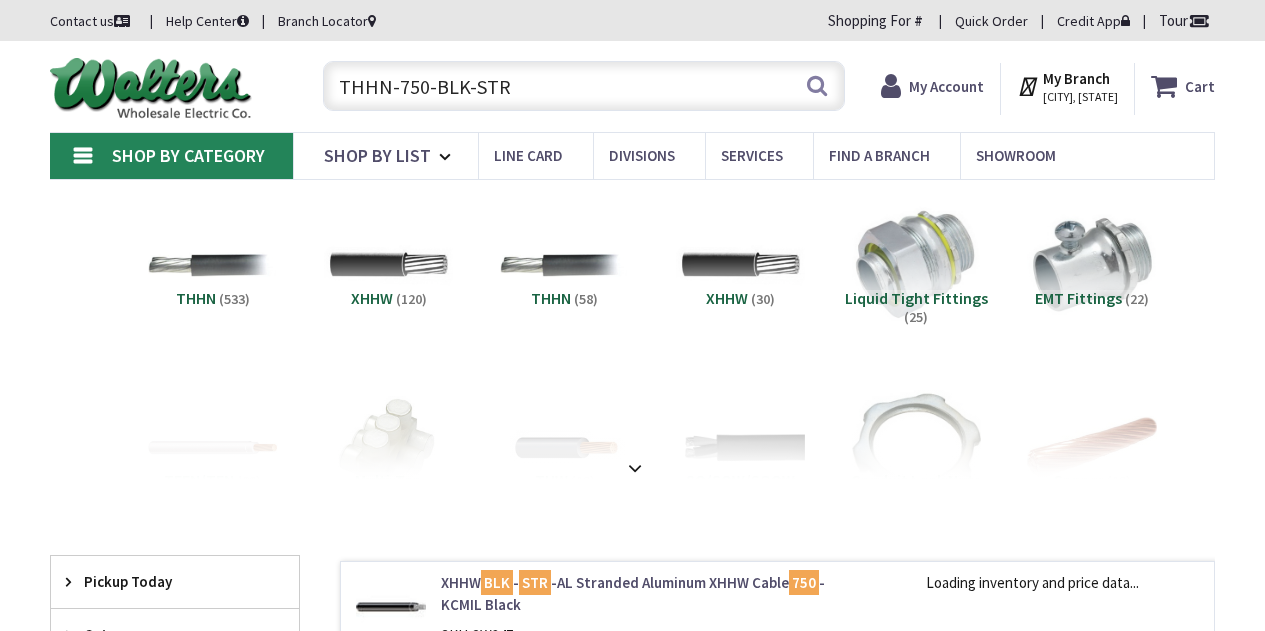 scroll, scrollTop: 0, scrollLeft: 0, axis: both 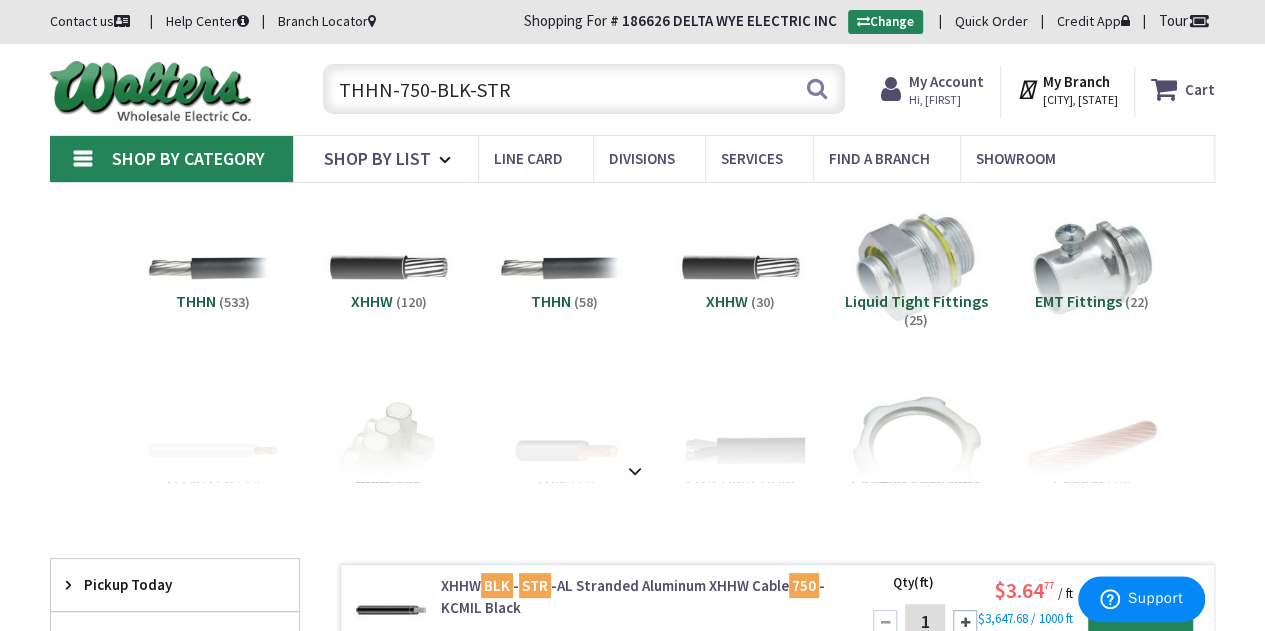 drag, startPoint x: 536, startPoint y: 93, endPoint x: 392, endPoint y: 95, distance: 144.01389 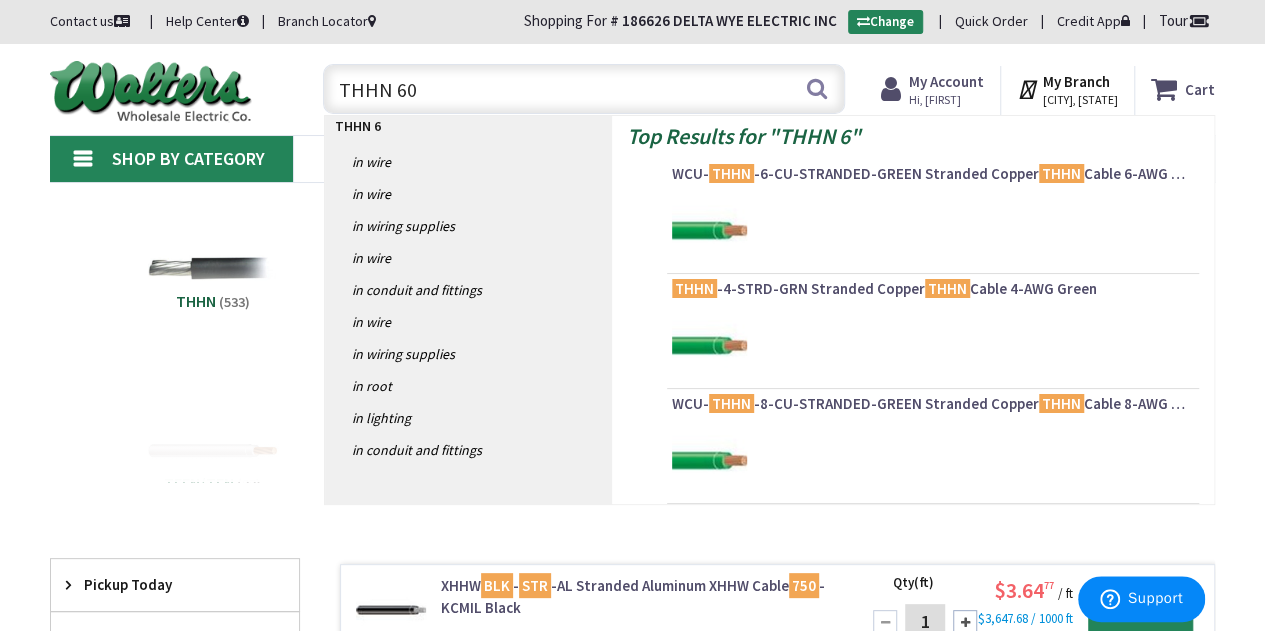 type on "THHN 600" 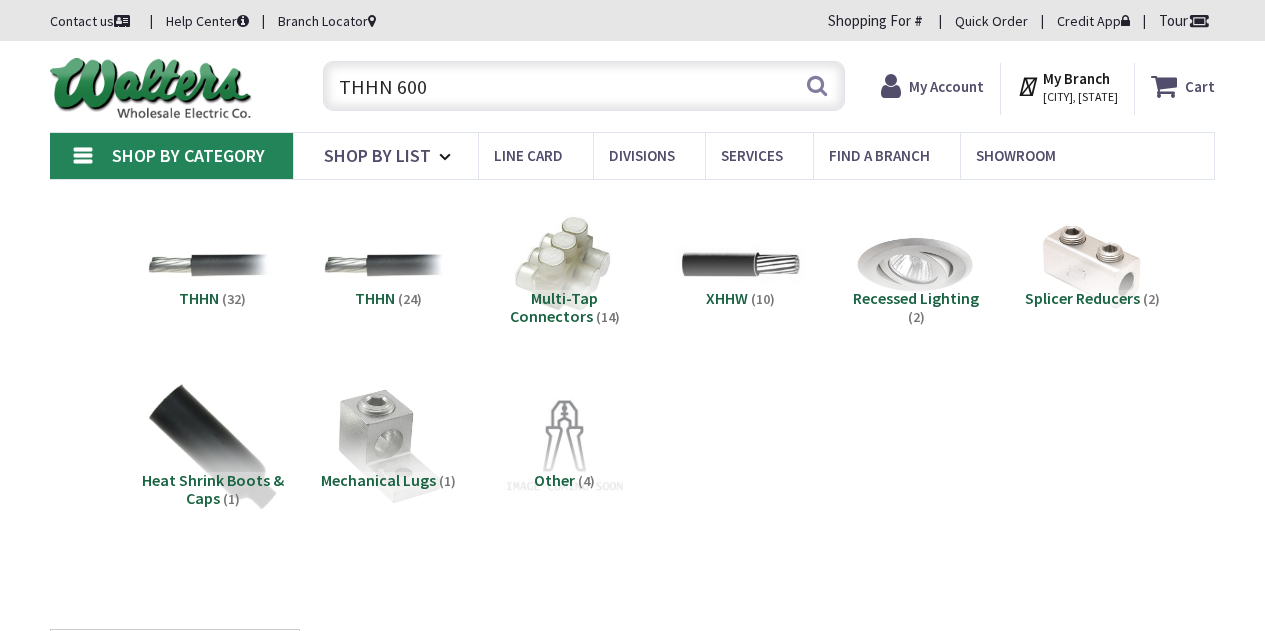 scroll, scrollTop: 0, scrollLeft: 0, axis: both 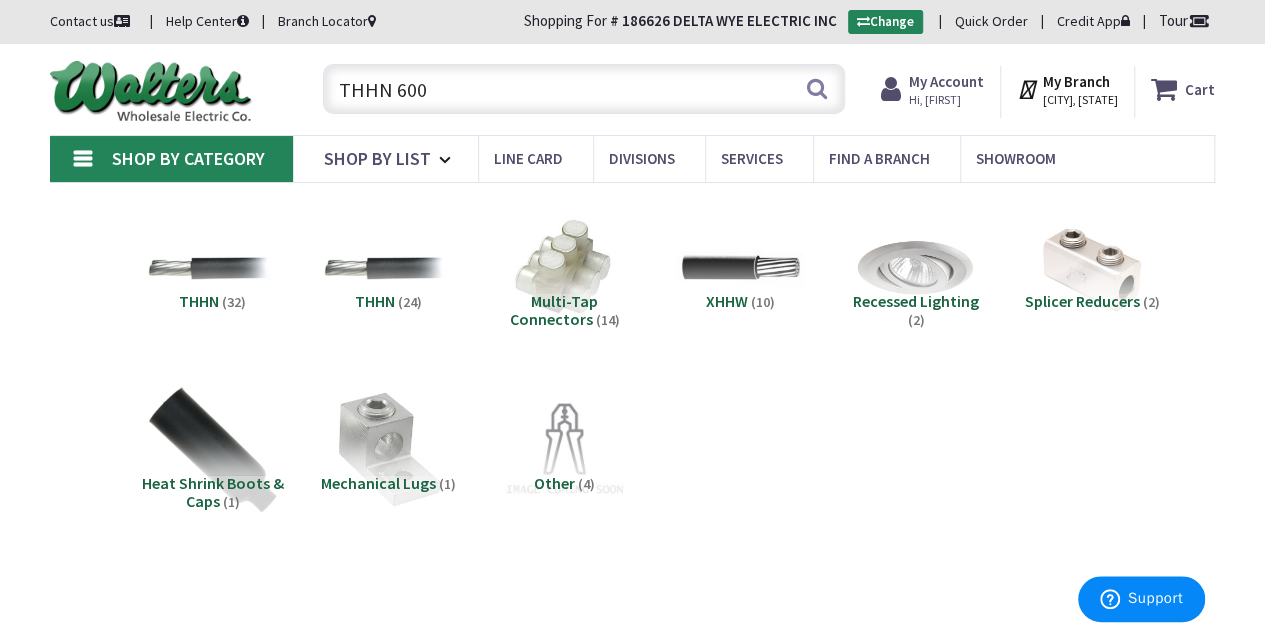 drag, startPoint x: 330, startPoint y: 72, endPoint x: 281, endPoint y: 126, distance: 72.91776 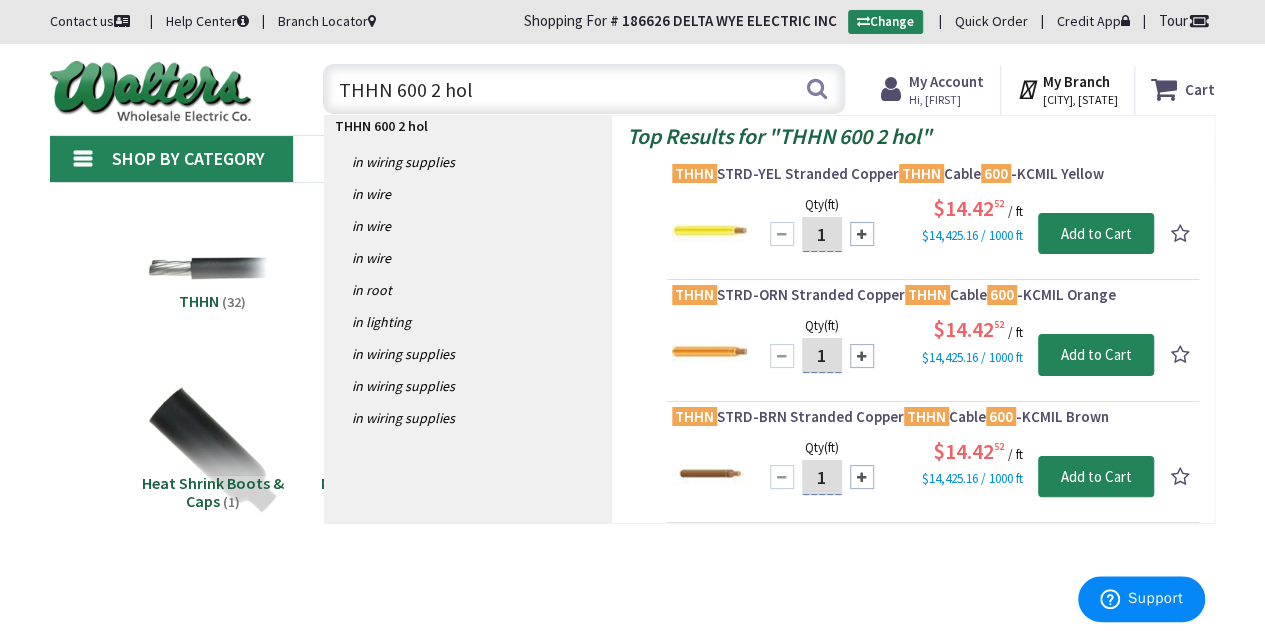 type on "THHN 600 2 hole" 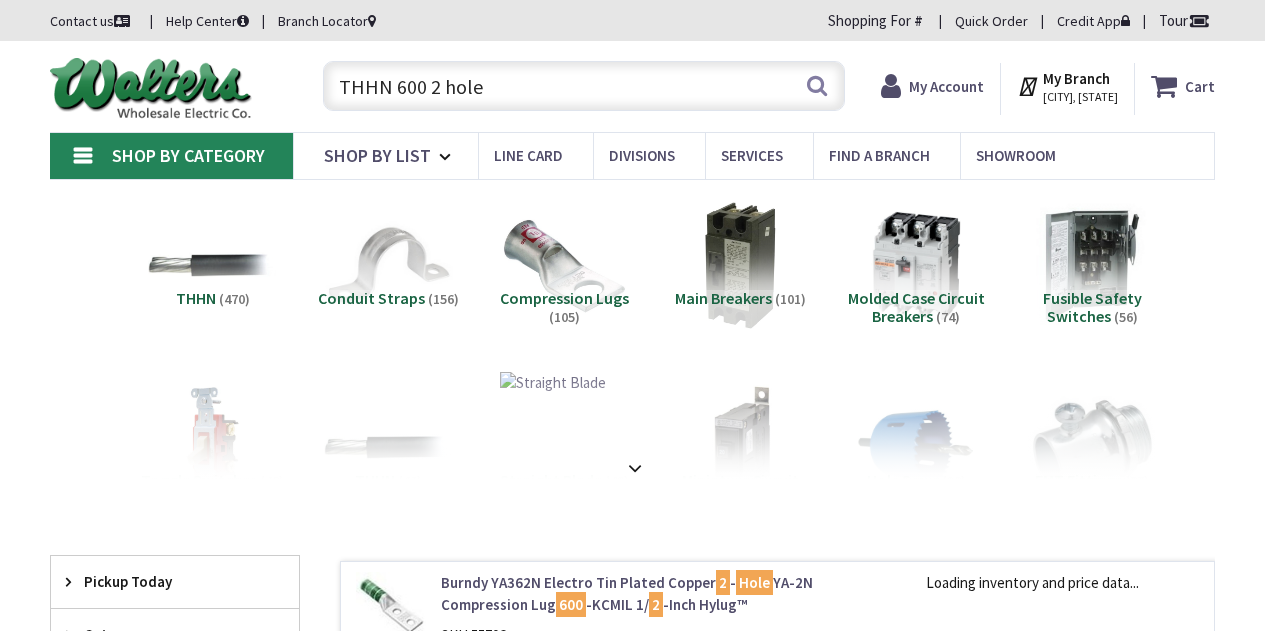 scroll, scrollTop: 0, scrollLeft: 0, axis: both 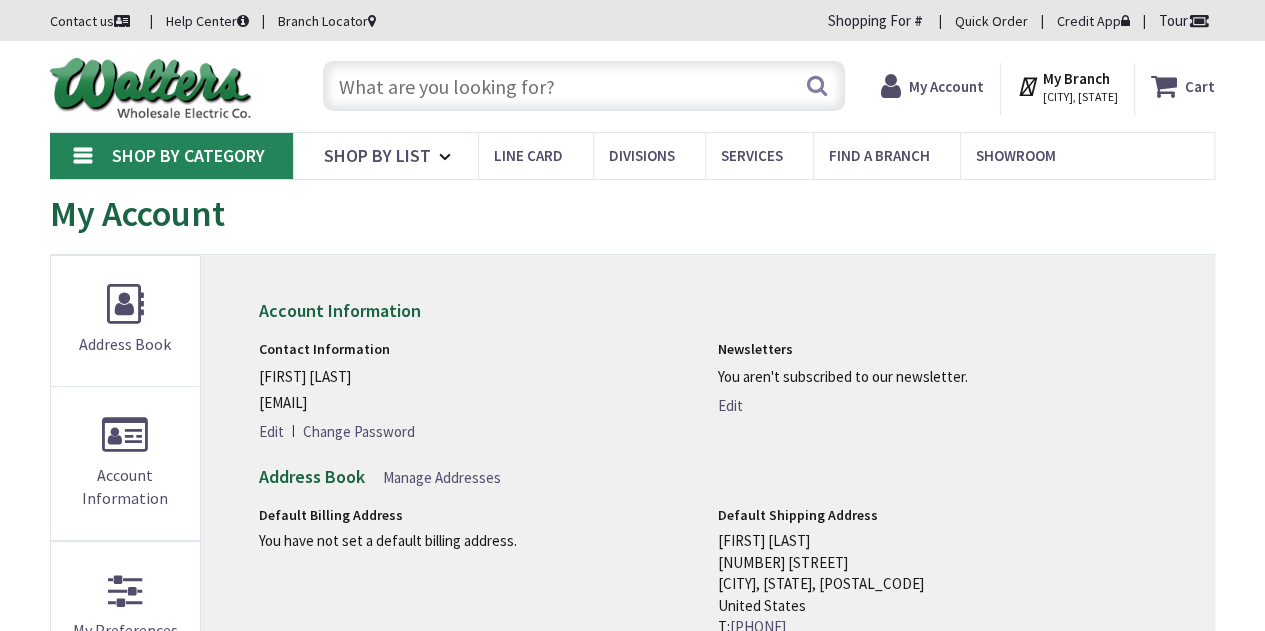 click at bounding box center (584, 86) 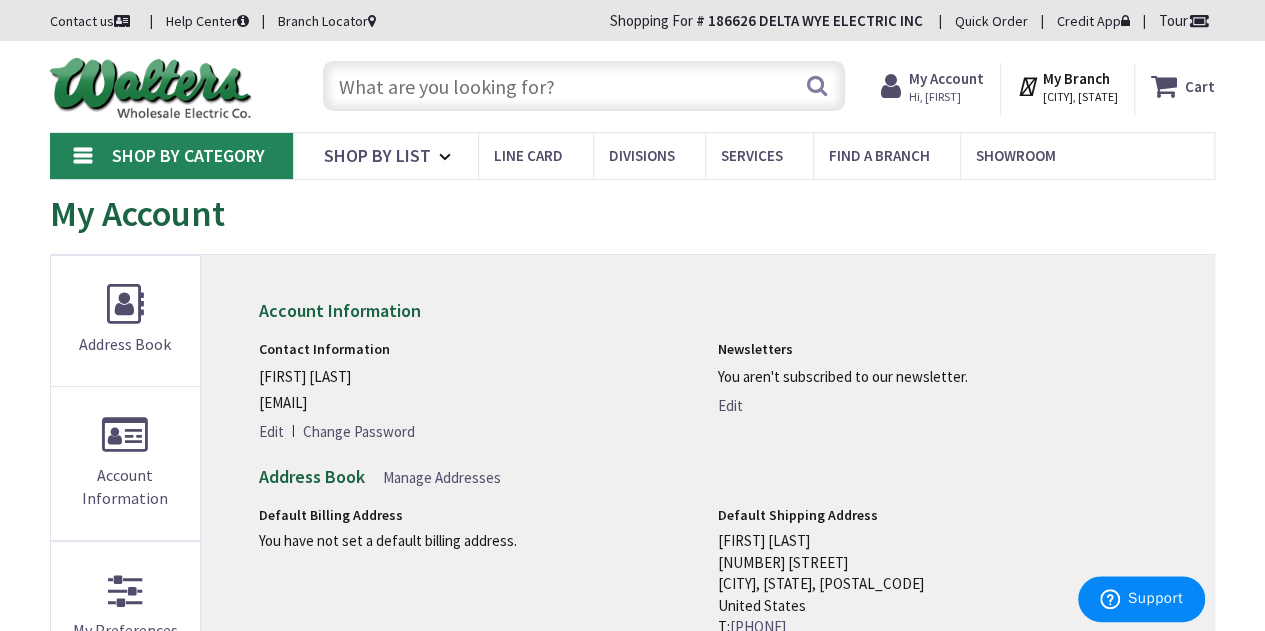 scroll, scrollTop: 0, scrollLeft: 0, axis: both 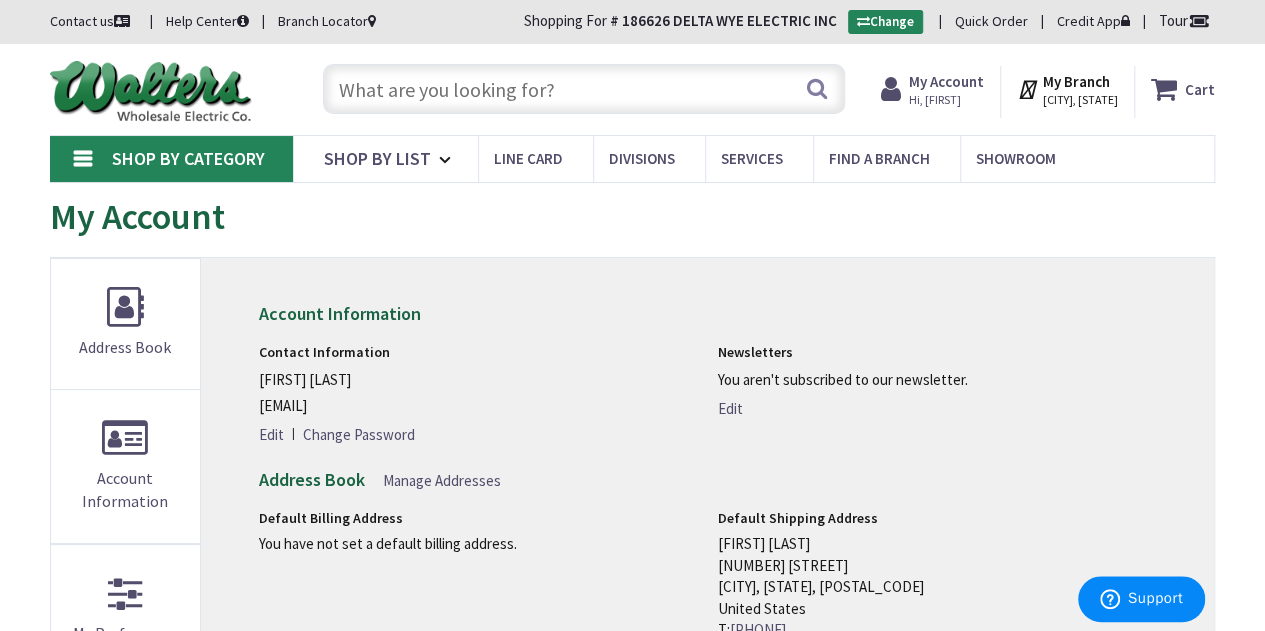 click at bounding box center (584, 89) 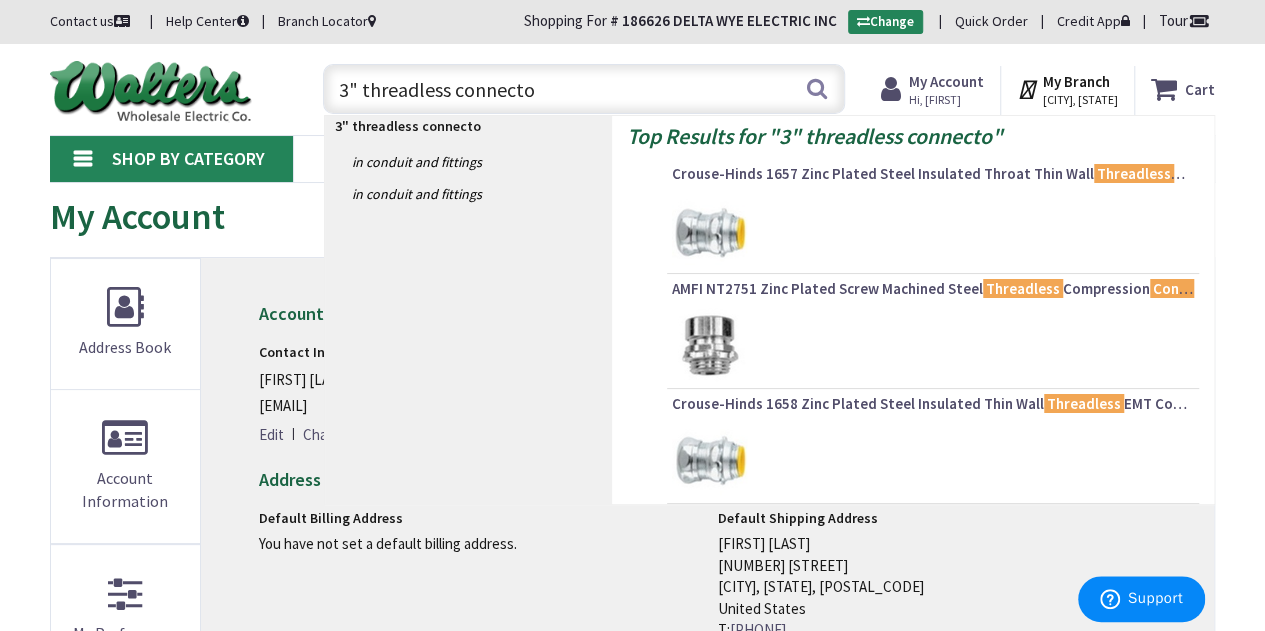 type on "3" threadless connector" 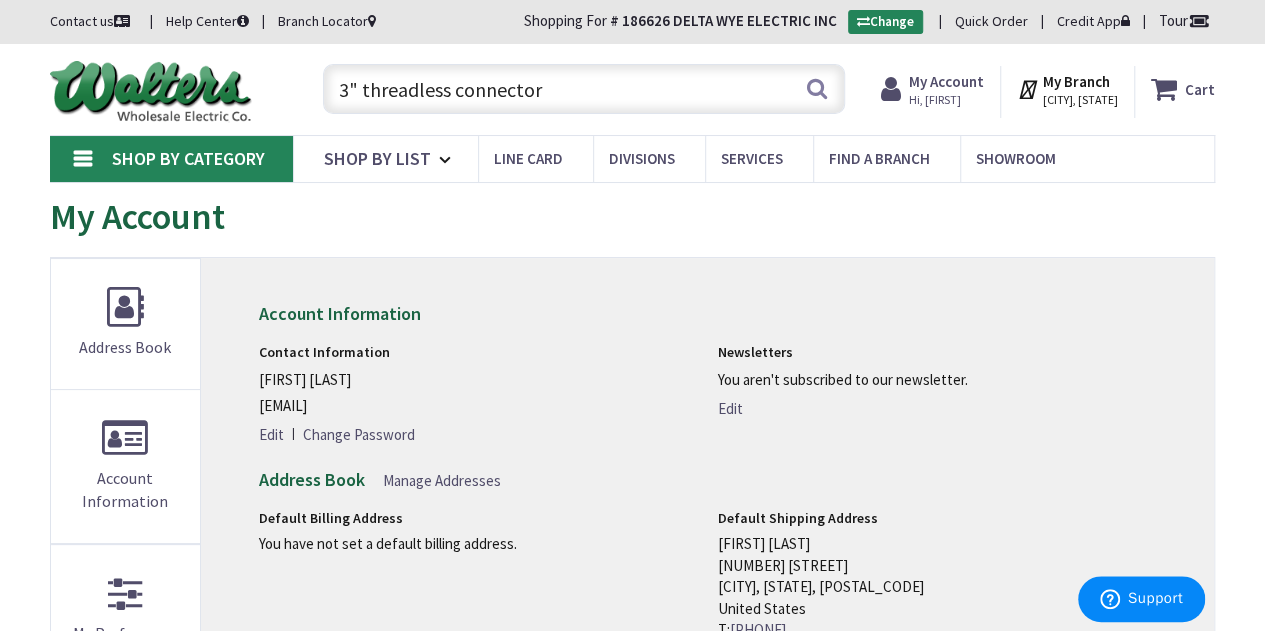 drag, startPoint x: 556, startPoint y: 95, endPoint x: 374, endPoint y: 93, distance: 182.01099 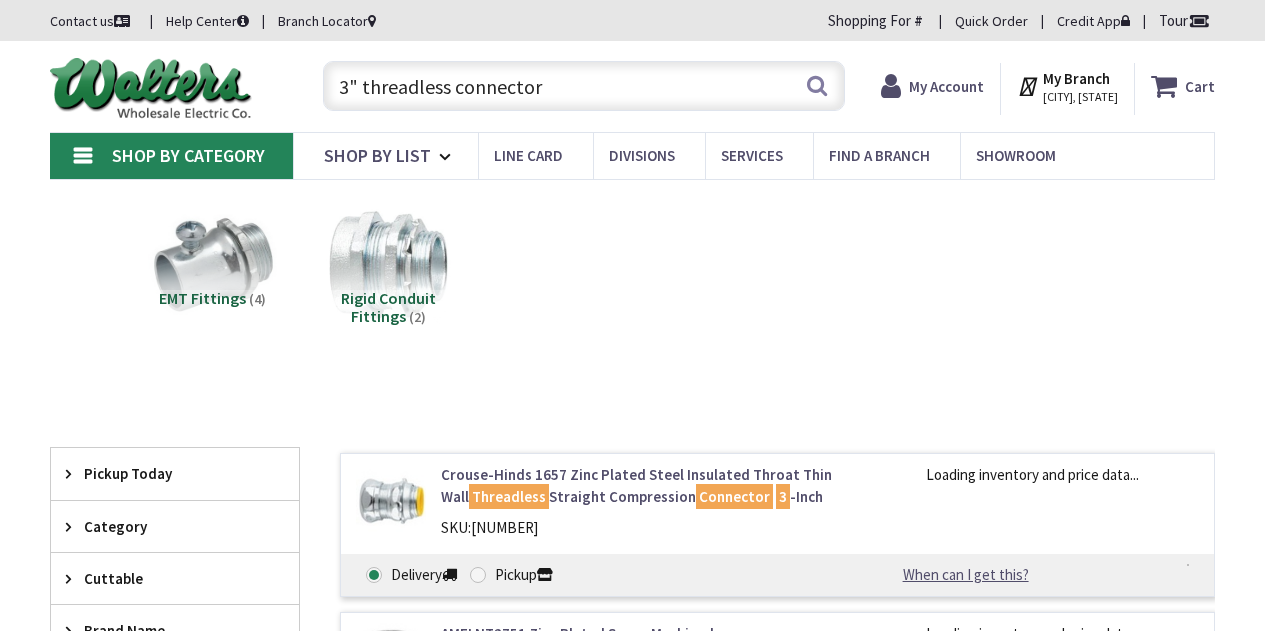 scroll, scrollTop: 0, scrollLeft: 0, axis: both 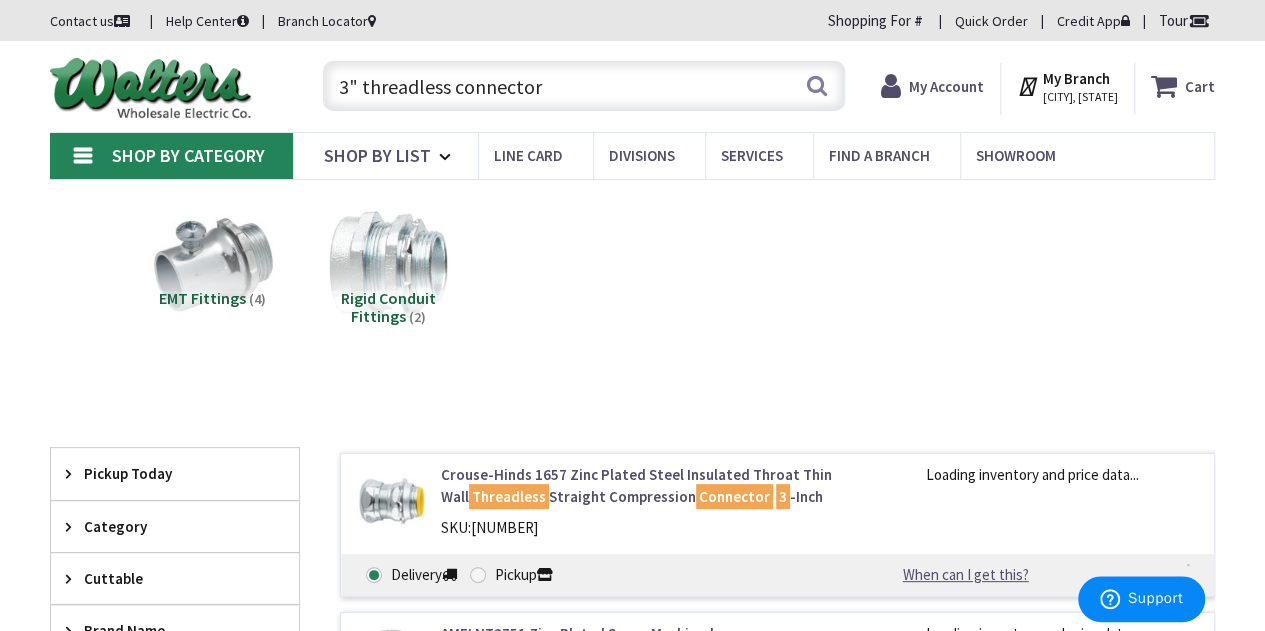 click on "3" threadless connector
Search" at bounding box center [579, 85] 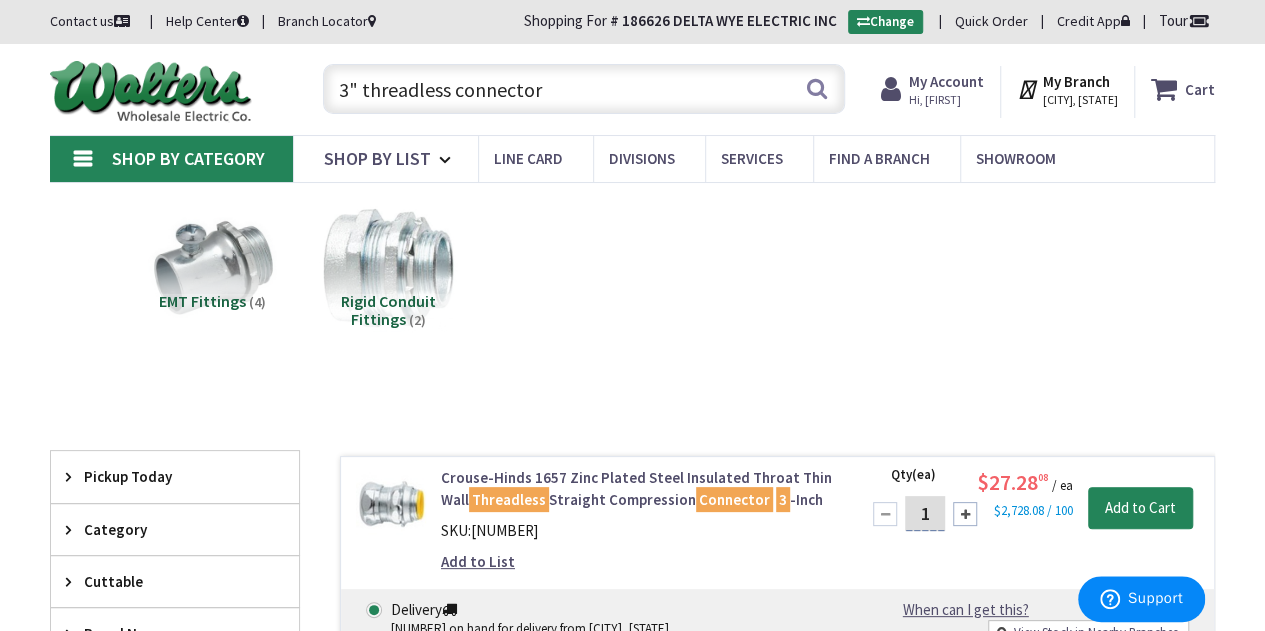 click at bounding box center (389, 268) 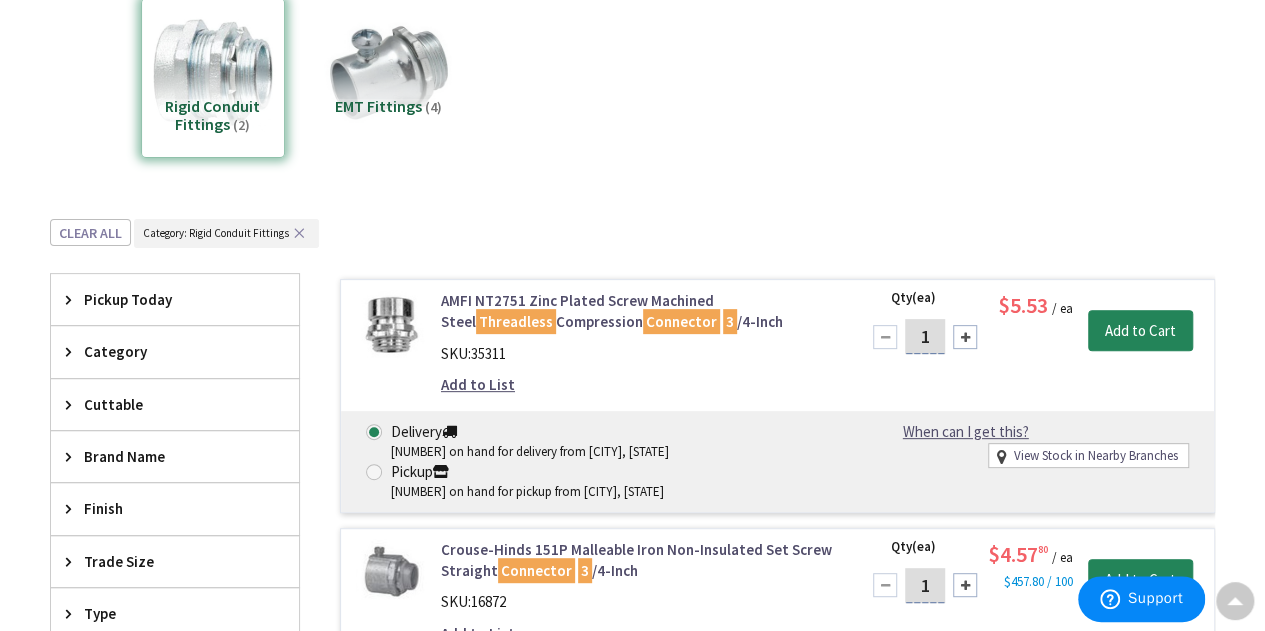 scroll, scrollTop: 0, scrollLeft: 0, axis: both 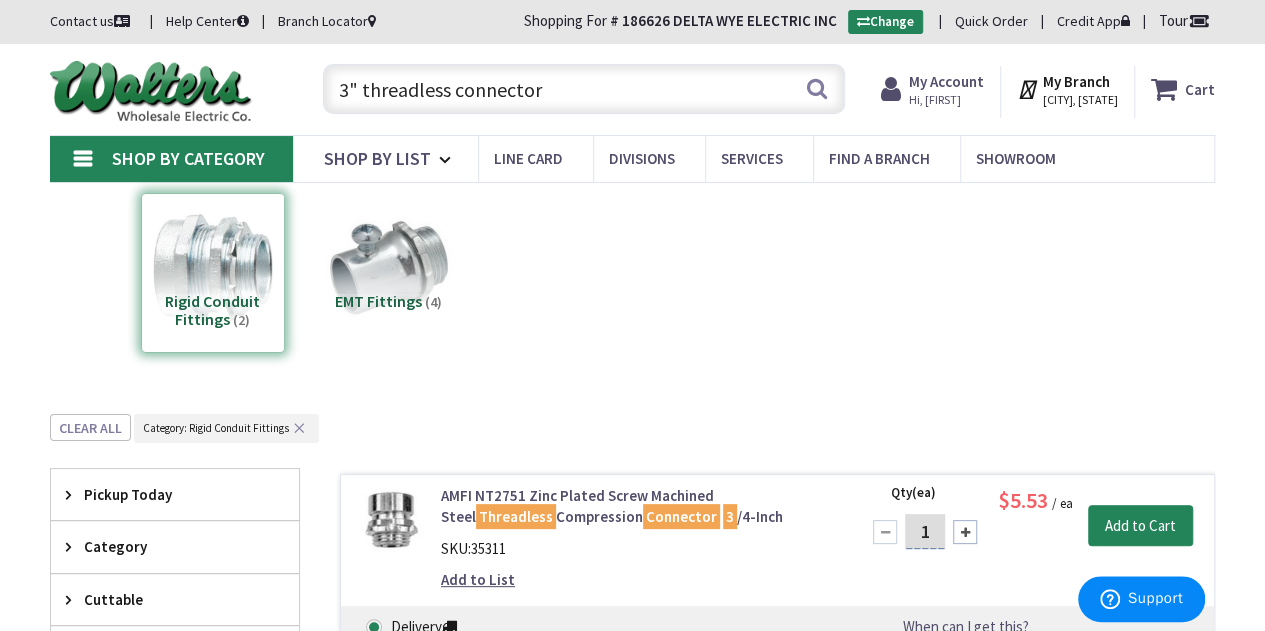 click on "Rigid Conduit Fittings
(2)" at bounding box center [213, 273] 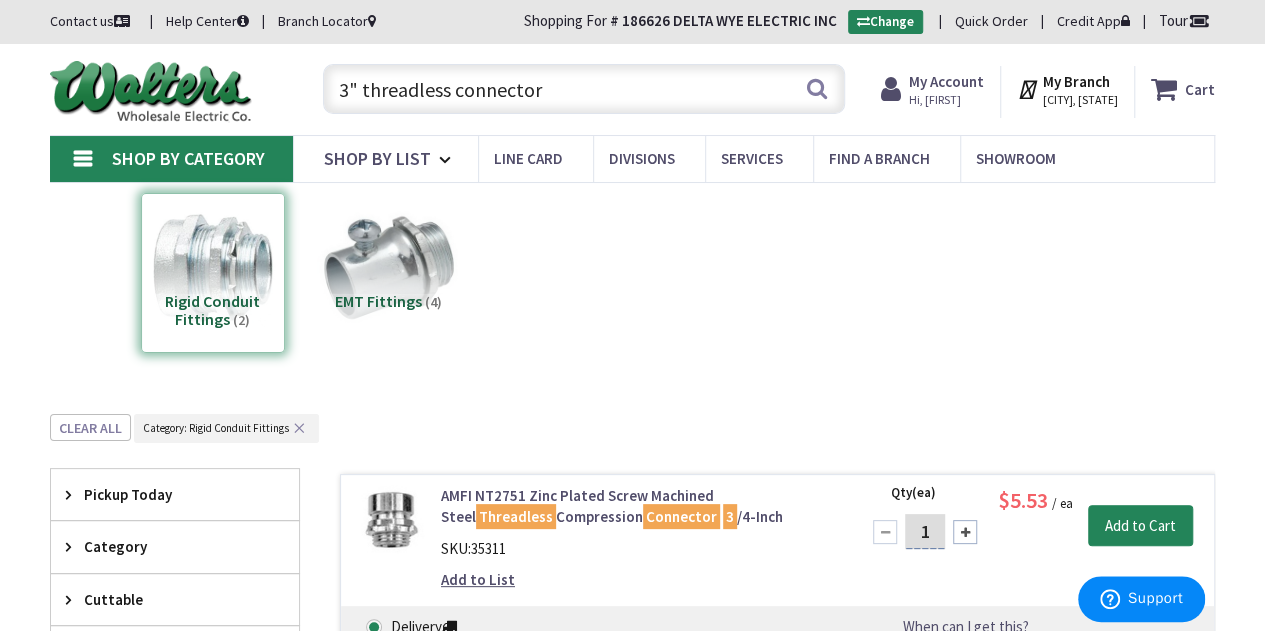 click at bounding box center [389, 268] 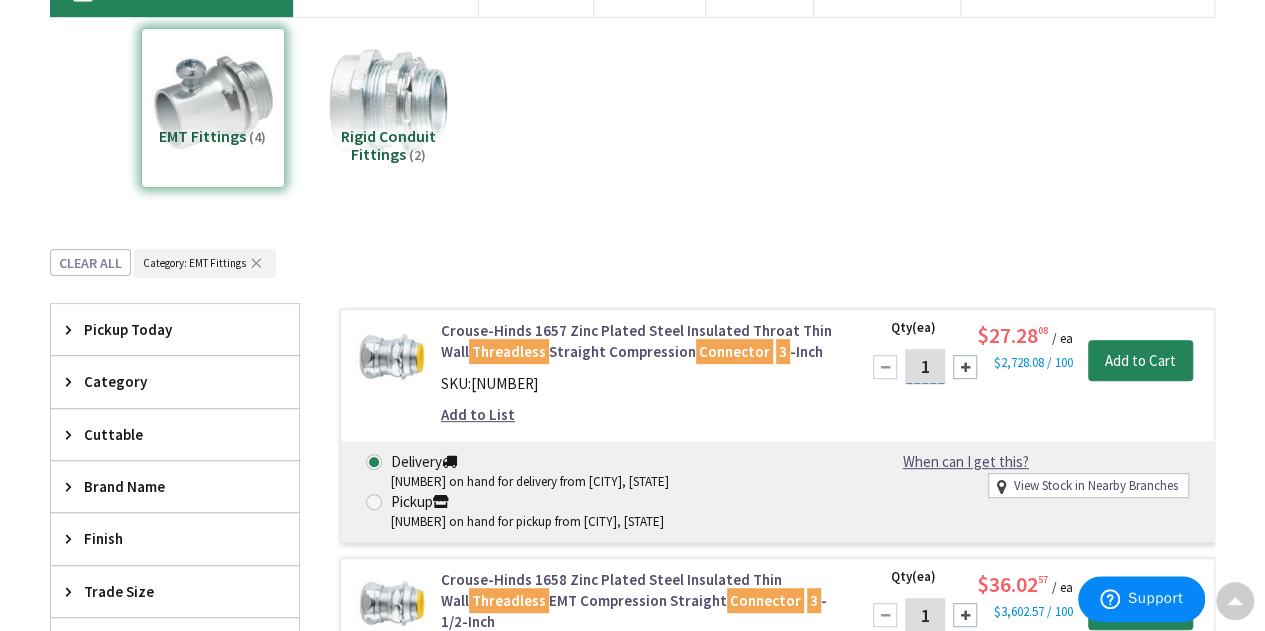 scroll, scrollTop: 0, scrollLeft: 0, axis: both 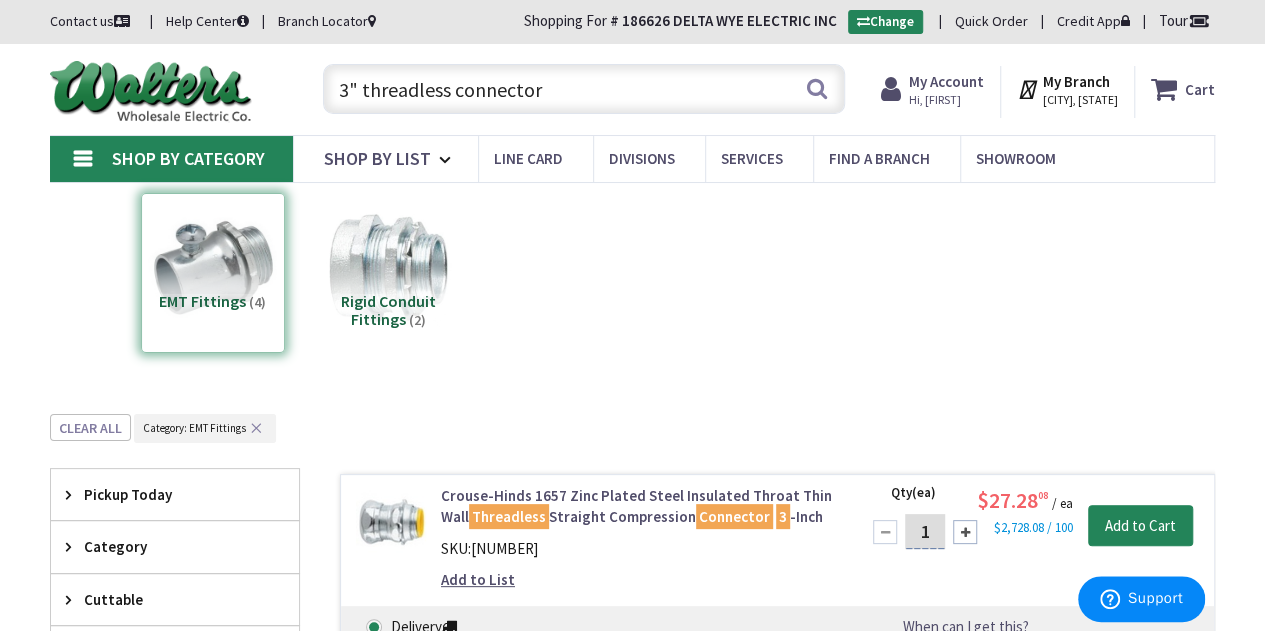 drag, startPoint x: 593, startPoint y: 95, endPoint x: 153, endPoint y: 99, distance: 440.0182 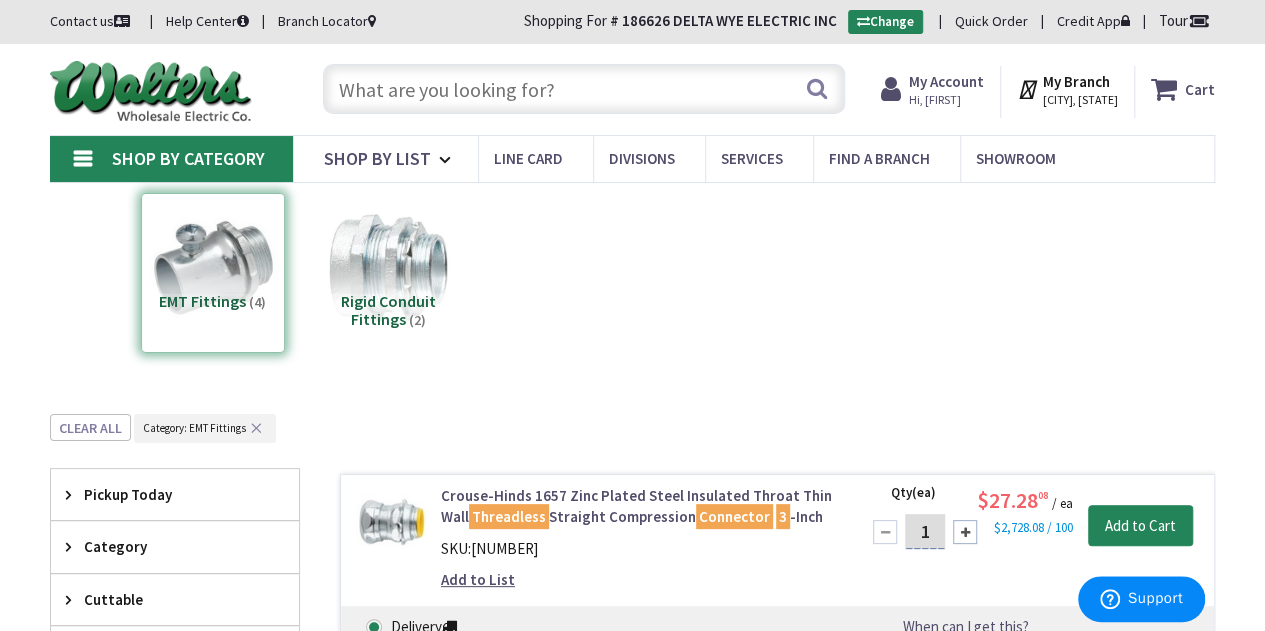 paste on "98007012668" 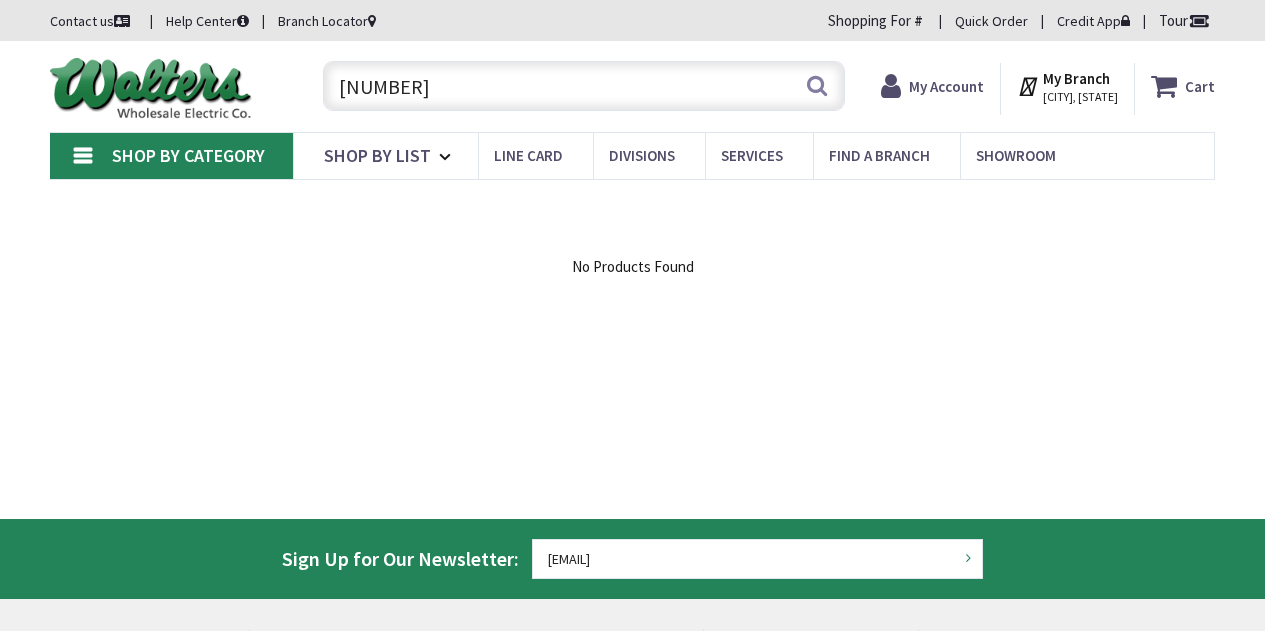 scroll, scrollTop: 0, scrollLeft: 0, axis: both 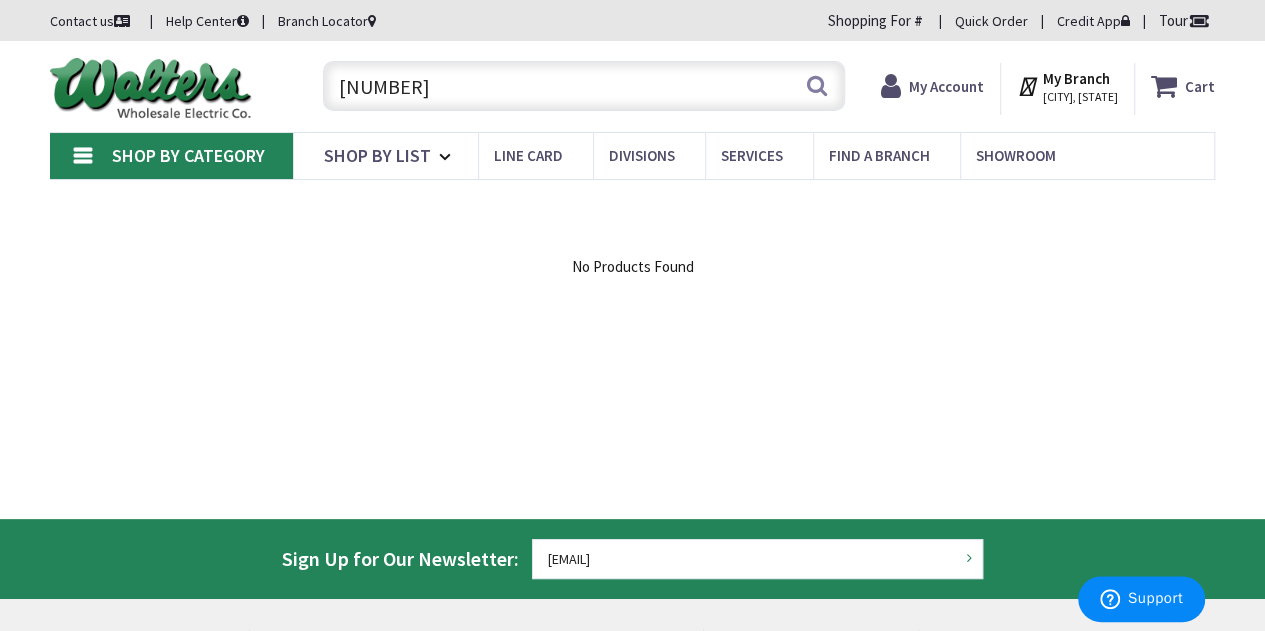 drag, startPoint x: 440, startPoint y: 85, endPoint x: 251, endPoint y: 65, distance: 190.05525 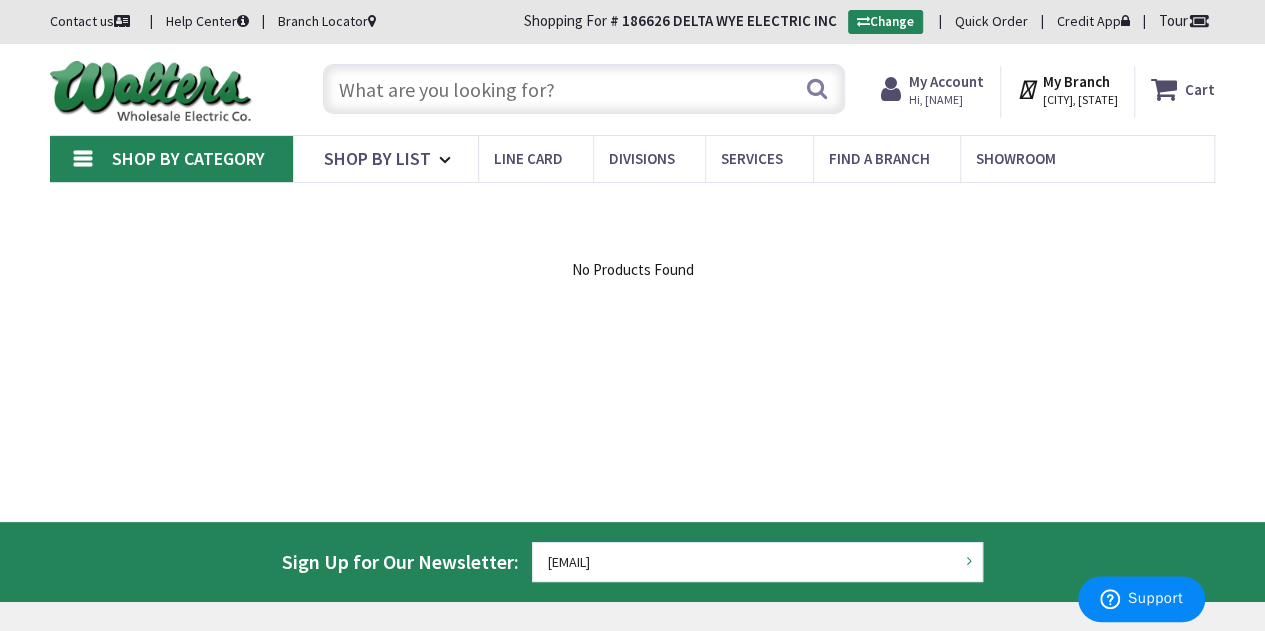 click at bounding box center (584, 89) 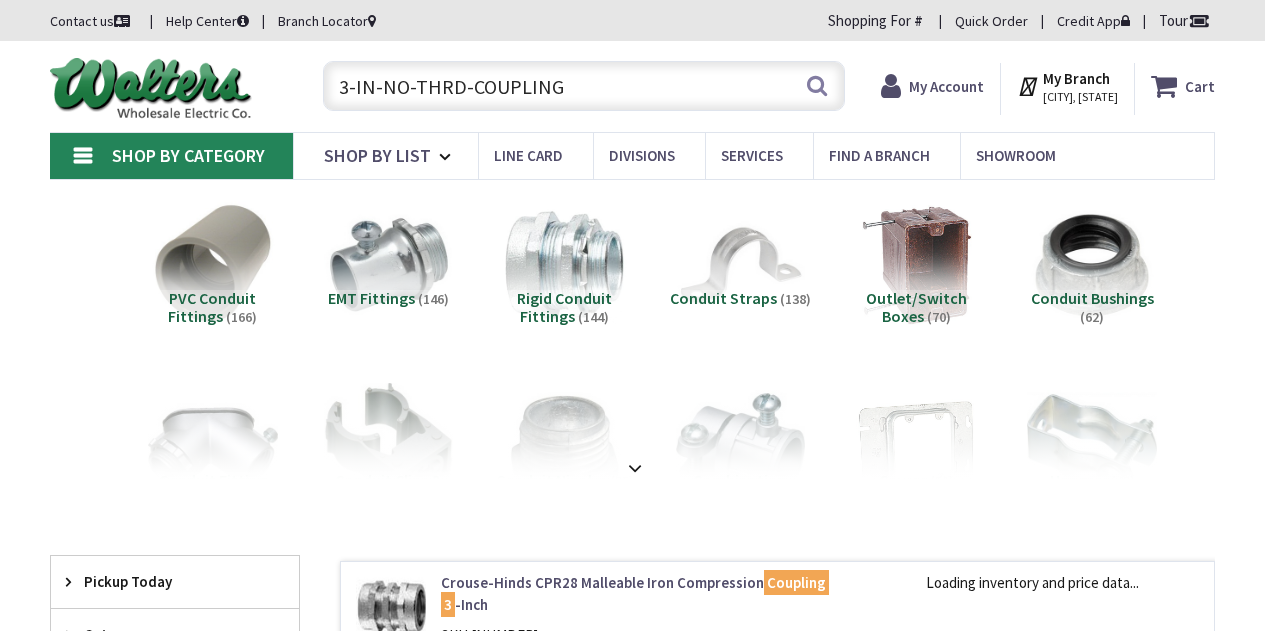 scroll, scrollTop: 0, scrollLeft: 0, axis: both 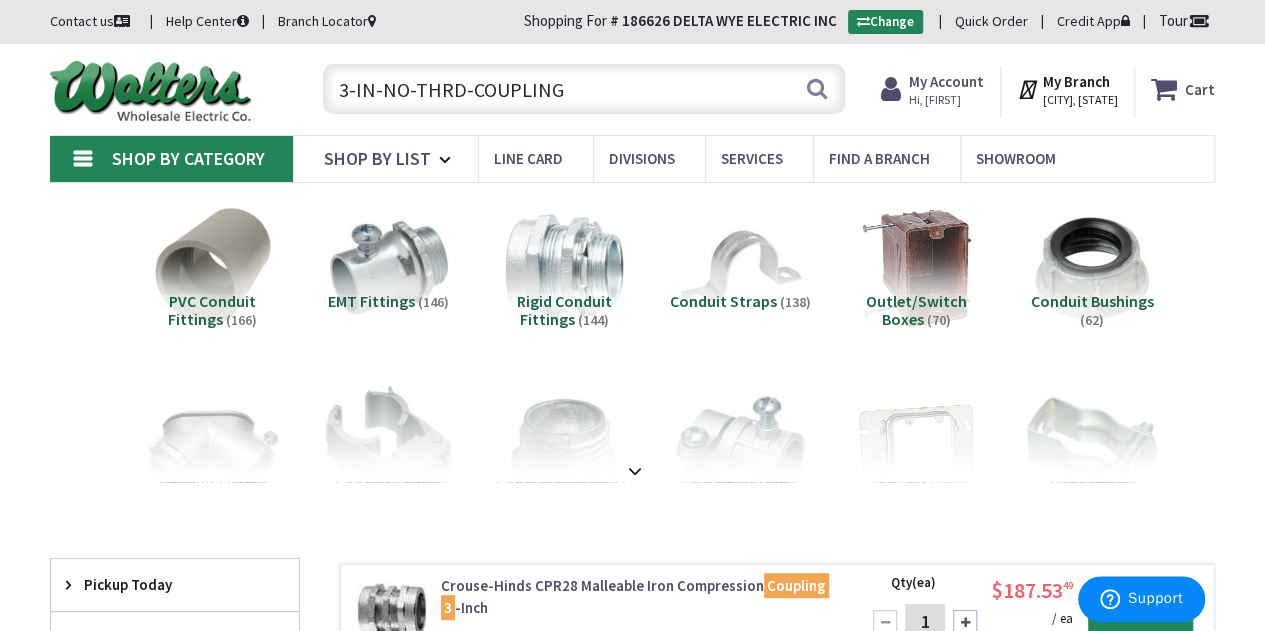 drag, startPoint x: 574, startPoint y: 80, endPoint x: 184, endPoint y: 80, distance: 390 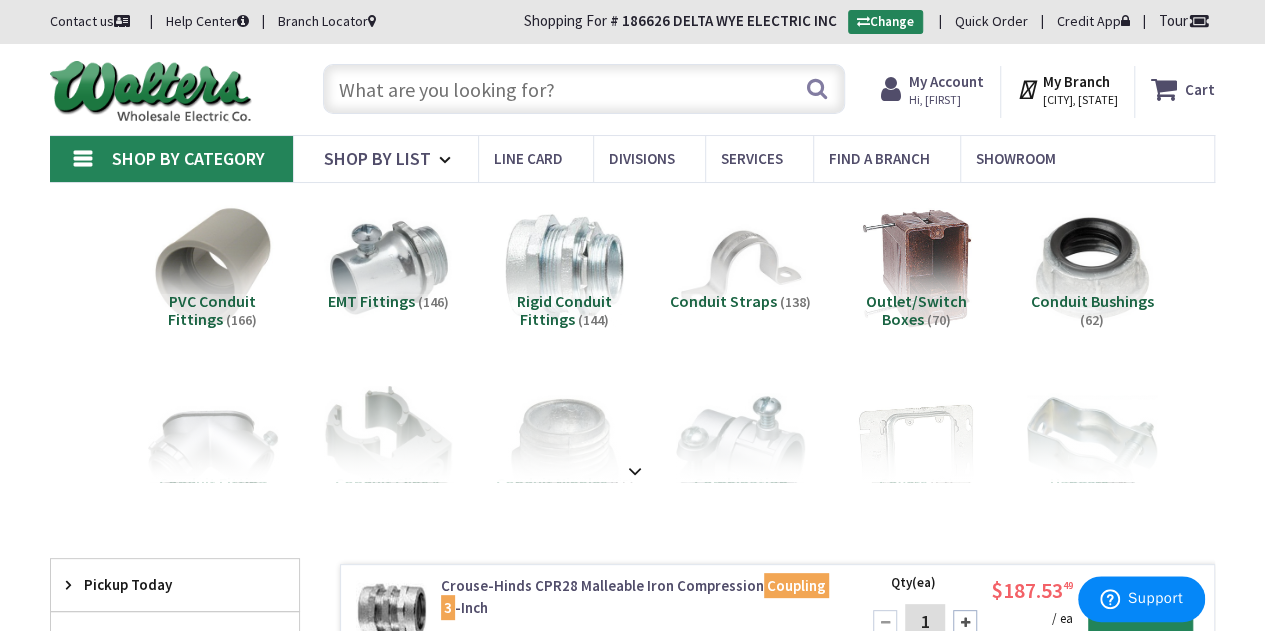 paste on "[ZIP]" 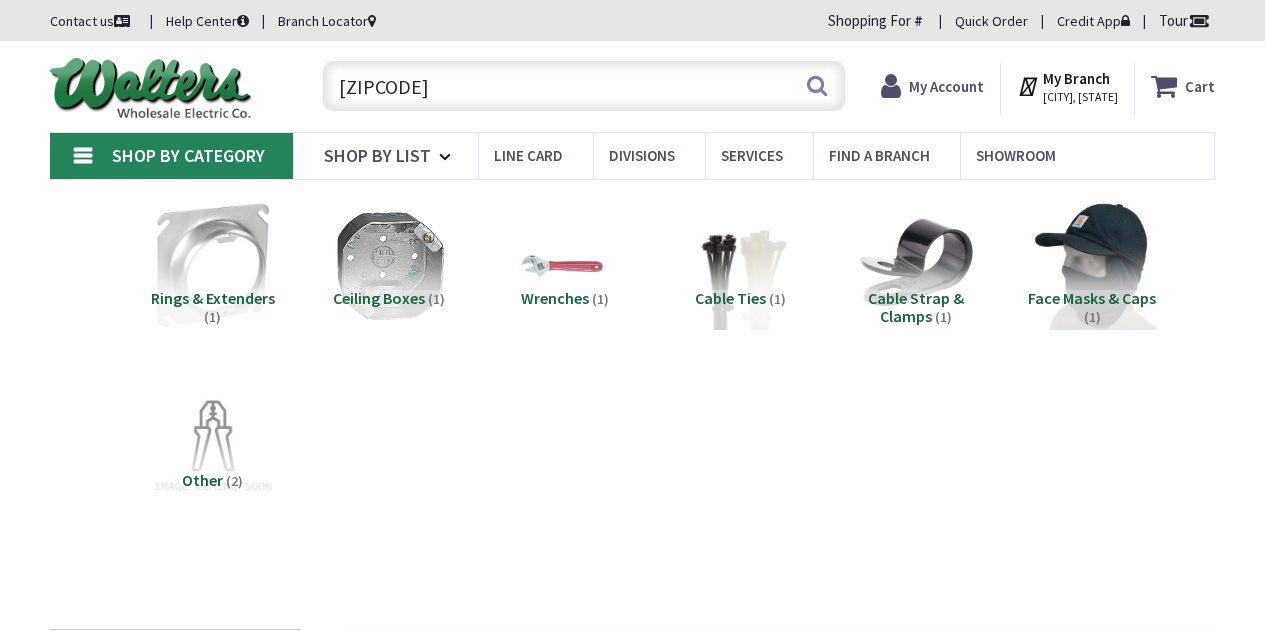 scroll, scrollTop: 0, scrollLeft: 0, axis: both 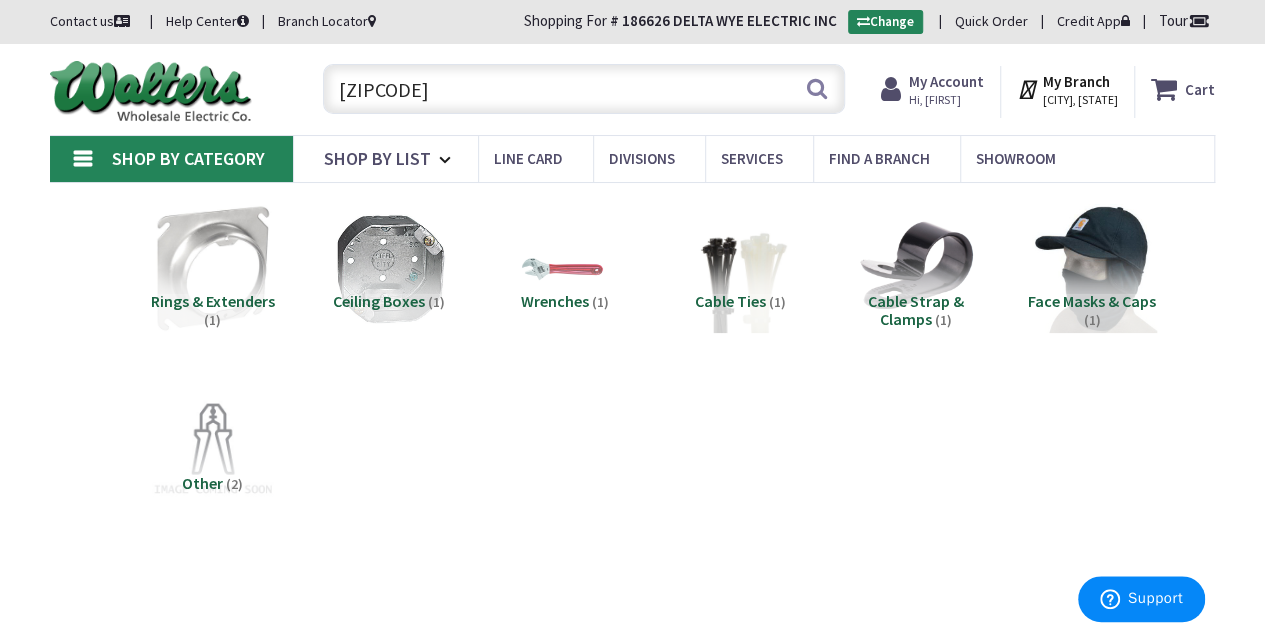 drag, startPoint x: 446, startPoint y: 100, endPoint x: 0, endPoint y: 97, distance: 446.0101 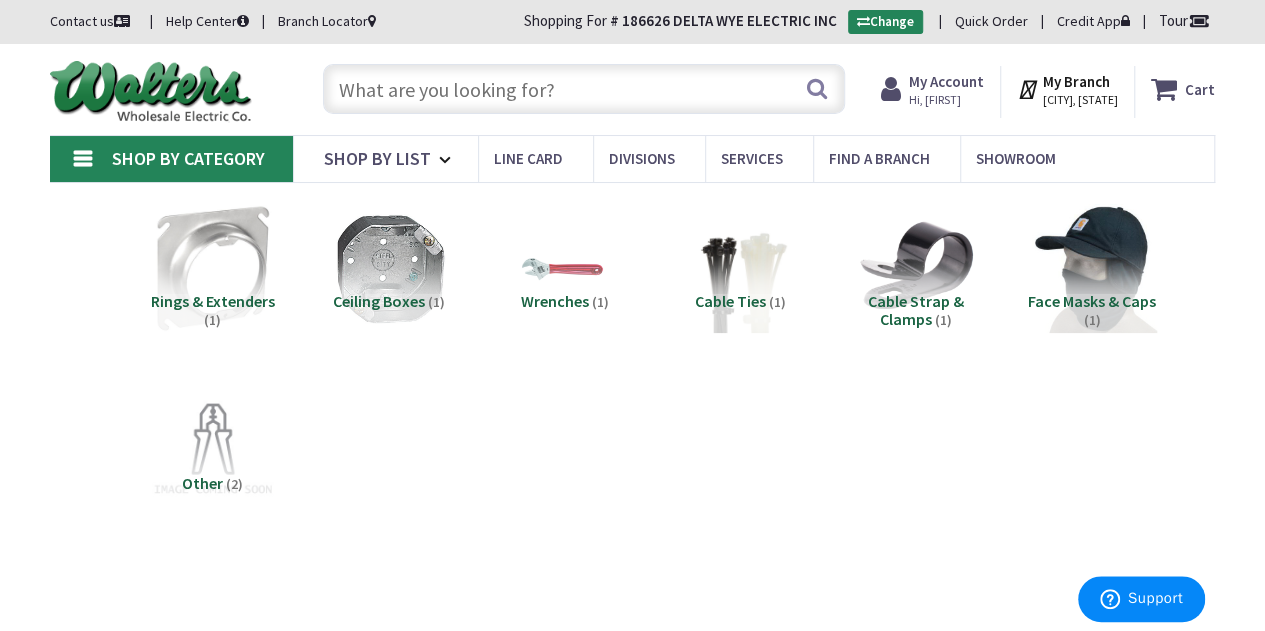 paste on "THHN-500" 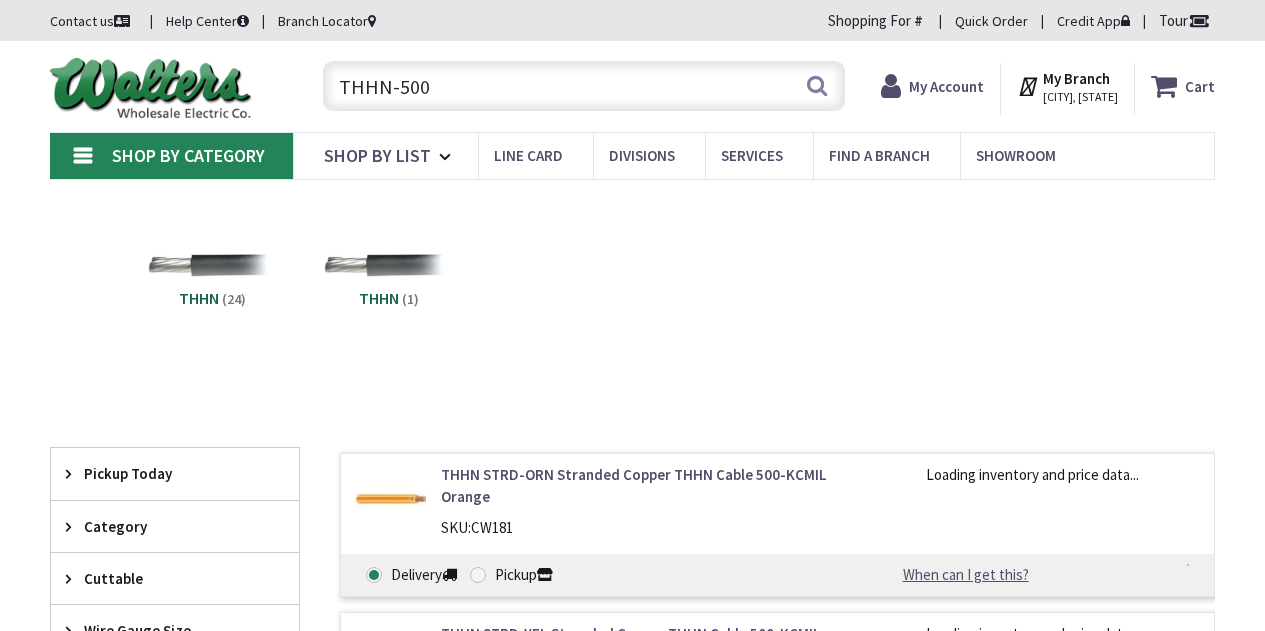 scroll, scrollTop: 0, scrollLeft: 0, axis: both 